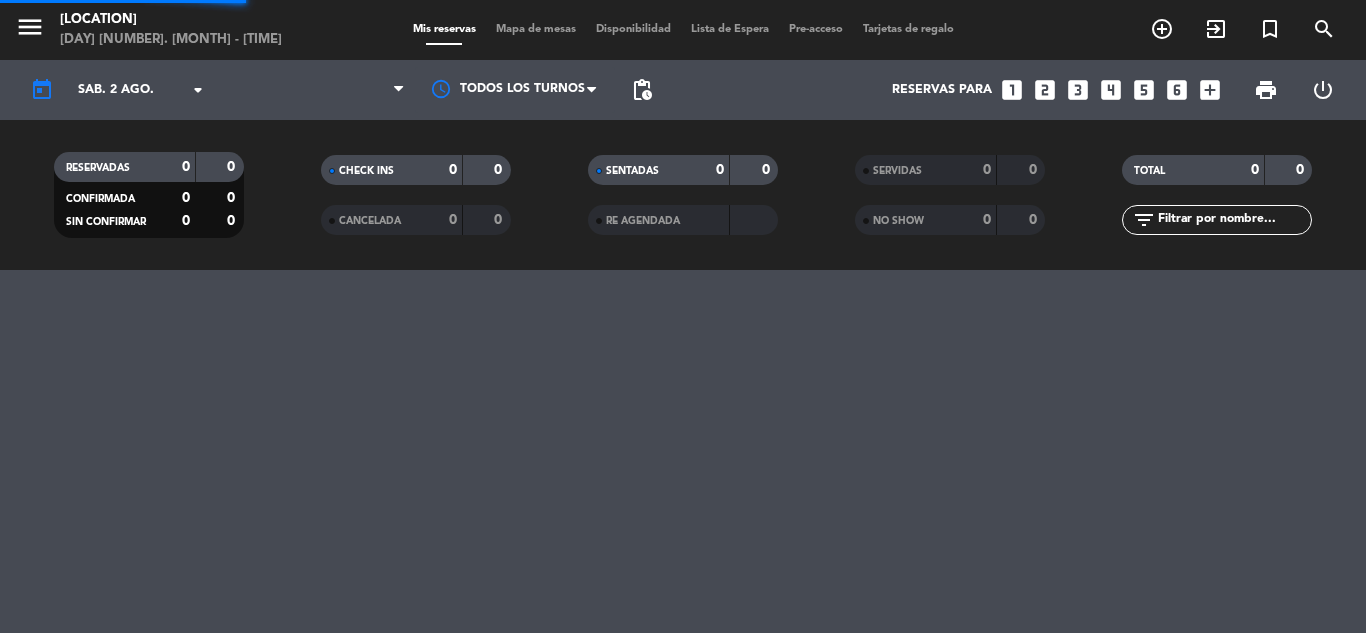 scroll, scrollTop: 0, scrollLeft: 0, axis: both 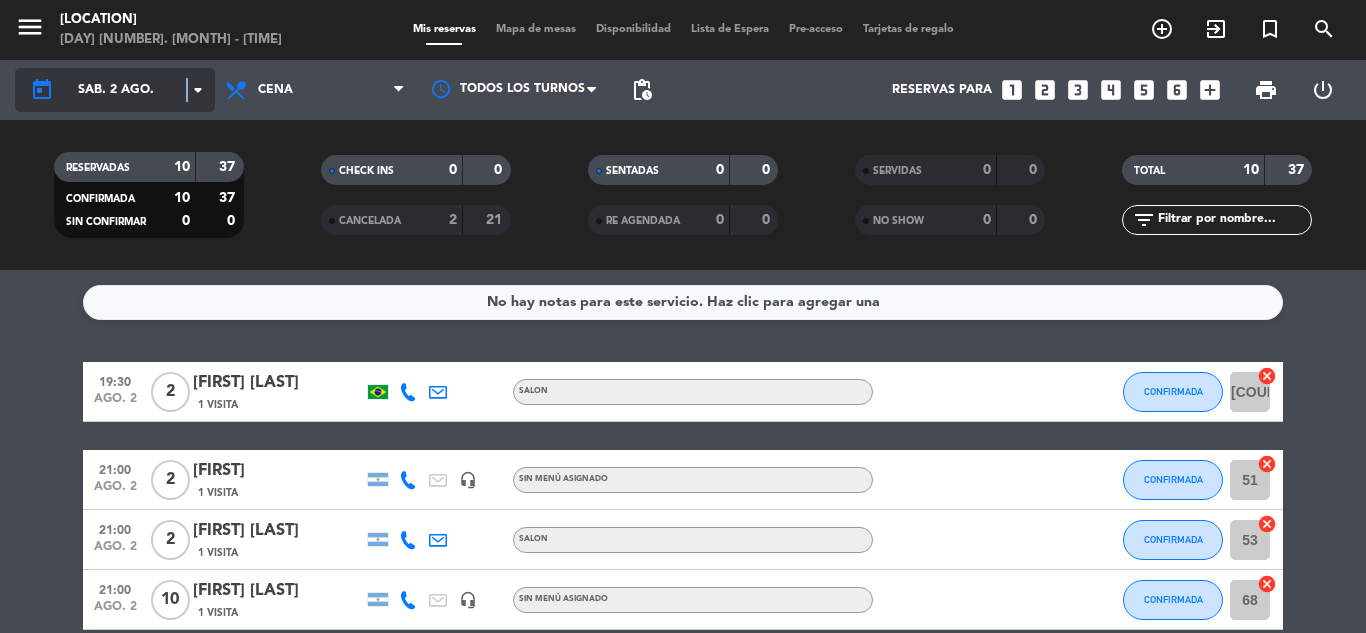 click on "arrow_drop_down" 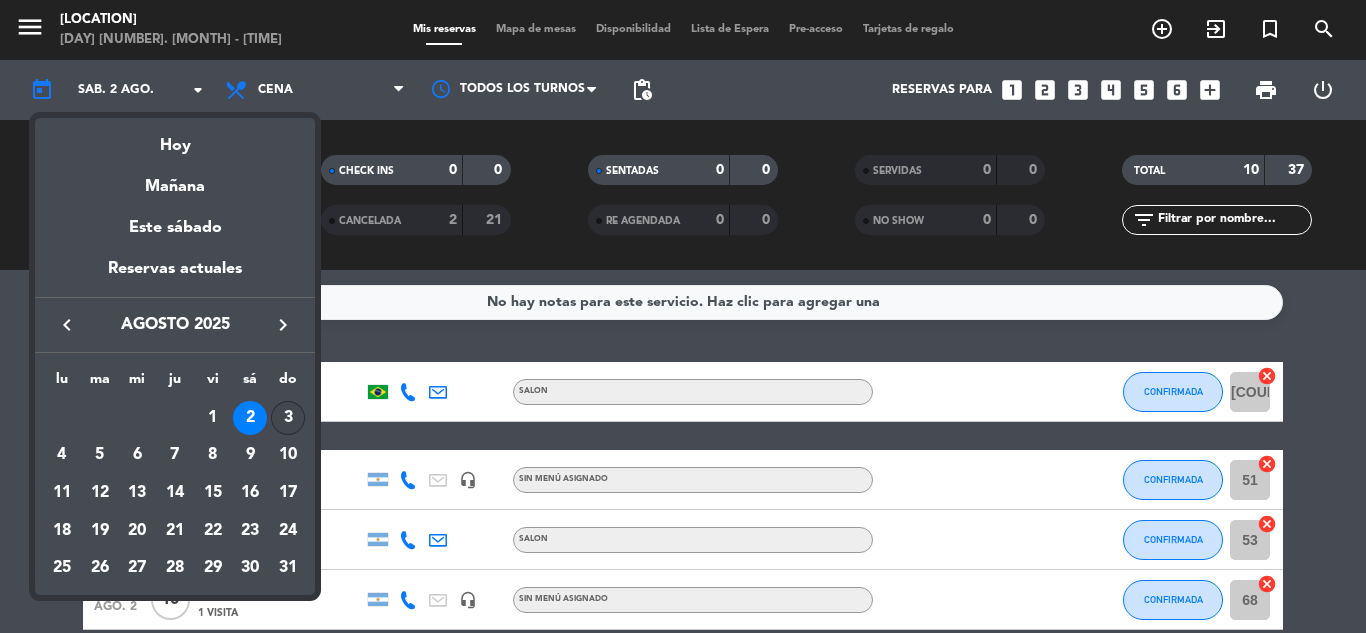 click on "3" at bounding box center [288, 418] 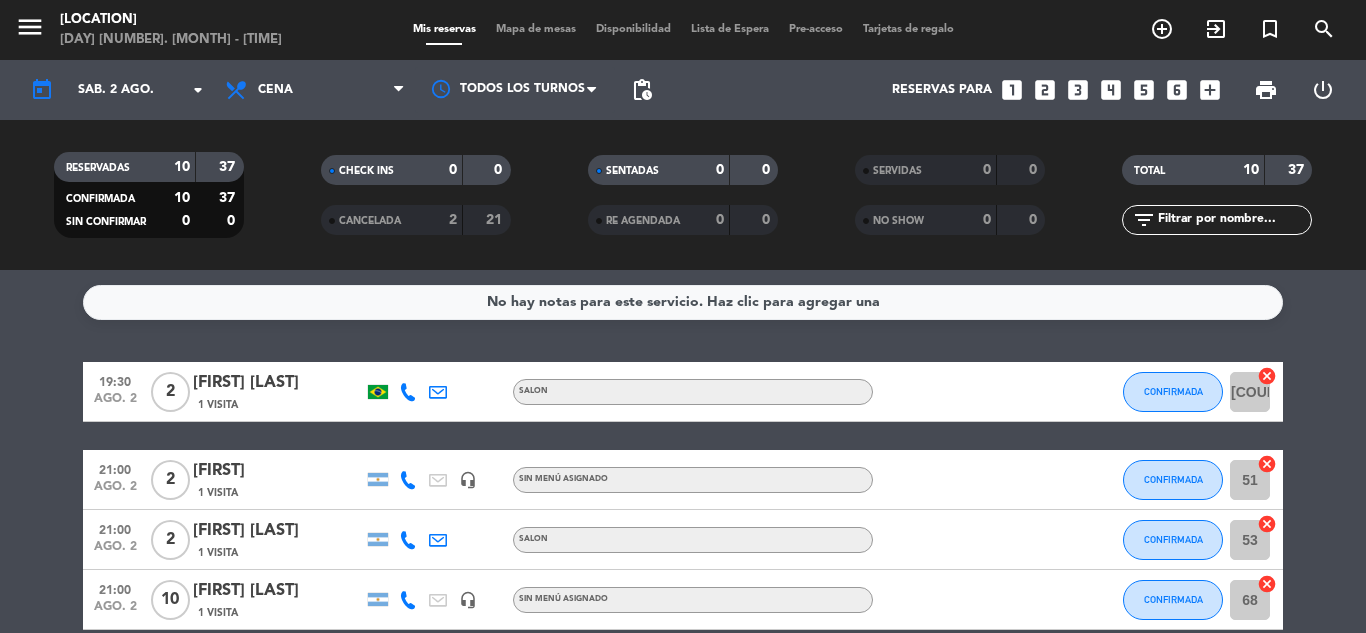 type on "dom. 3 ago." 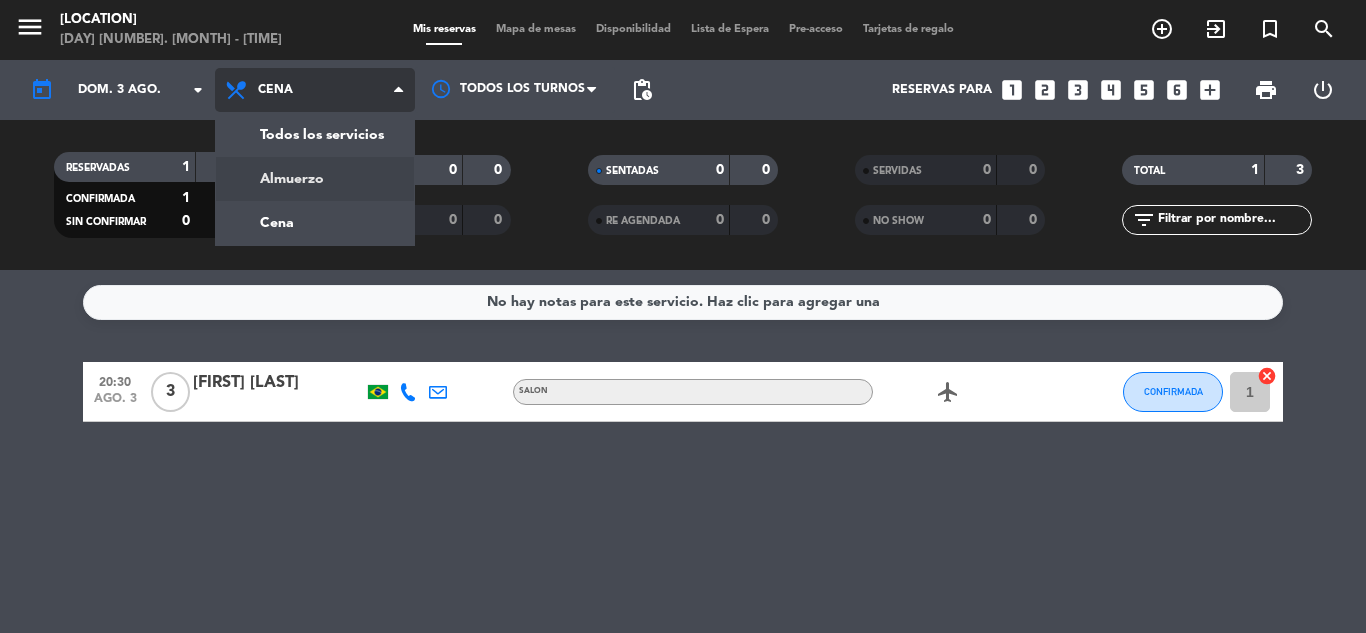 click on "menu La Marchigiana Centro [DAY] [NUMBER]. [MONTH] Mis reservas Mapa de mesas Disponibilidad Lista de Espera Pre-acceso Tarjetas de regalo add_circle_outline exit_to_app turned_in_not search today [DAY]. [NUMBER] [MONTH] arrow_drop_down Todos los servicios Almuerzo Cena Cena Todos los servicios Almuerzo Cena Todos los turnos pending_actions Reservas para looks_one looks_two looks_3 looks_4 looks_5 looks_6 add_box print power_settings_new RESERVADAS [NUMBER] [NUMBER] CONFIRMADA [NUMBER] [NUMBER] SIN CONFIRMAR [NUMBER] [NUMBER] CHECK INS [NUMBER] [NUMBER] CANCELADA [NUMBER] [NUMBER] SENTADAS [NUMBER] [NUMBER] RE AGENDADA [NUMBER] [NUMBER] SERVIDAS [NUMBER] [NUMBER] NO SHOW [NUMBER] [NUMBER] TOTAL [NUMBER] [NUMBER] filter_list" 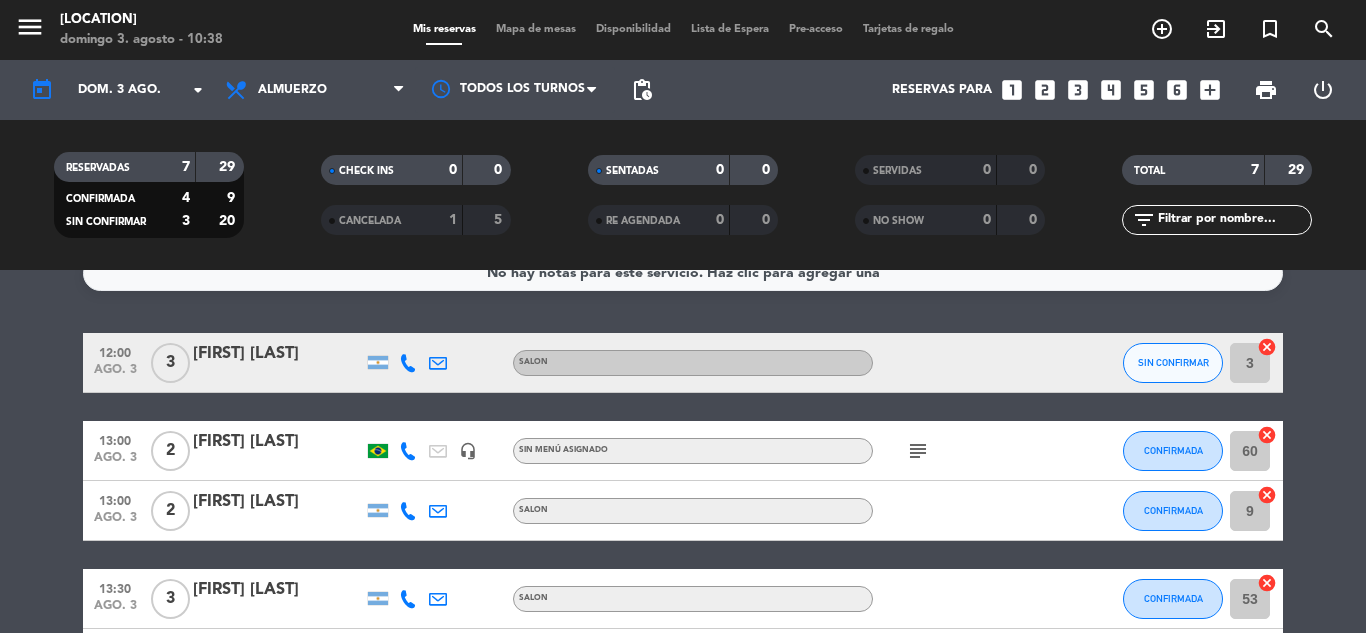 scroll, scrollTop: 0, scrollLeft: 0, axis: both 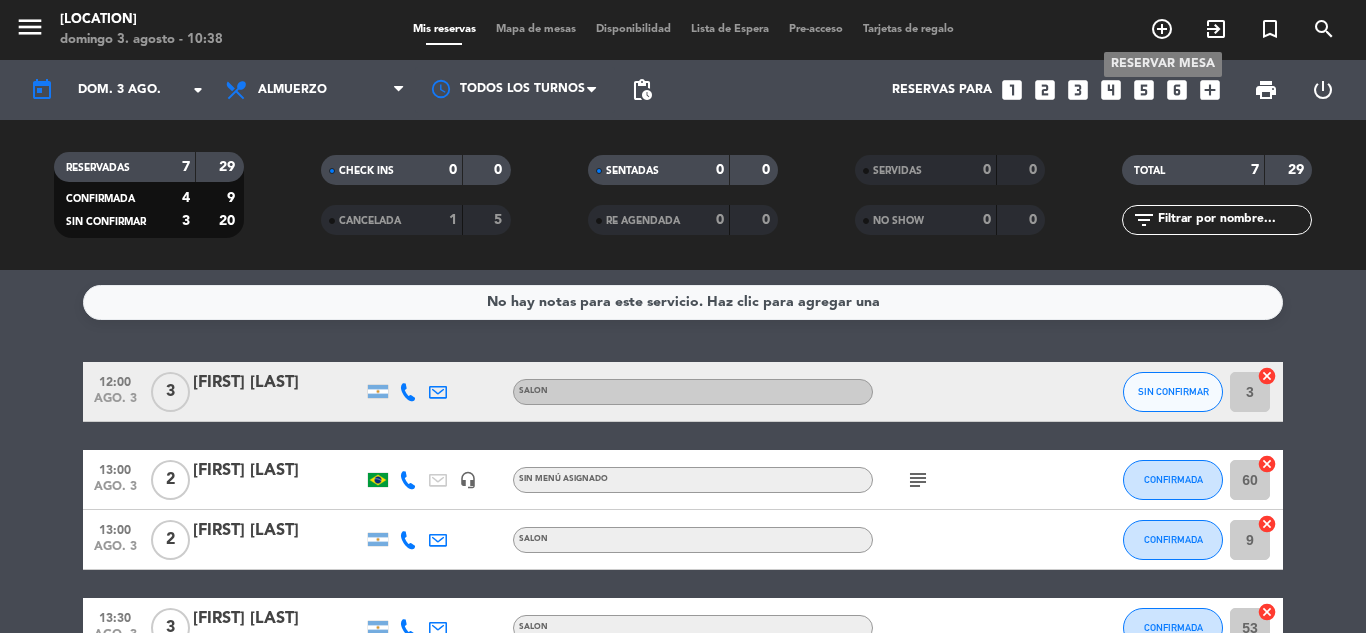 click on "add_circle_outline" at bounding box center (1162, 29) 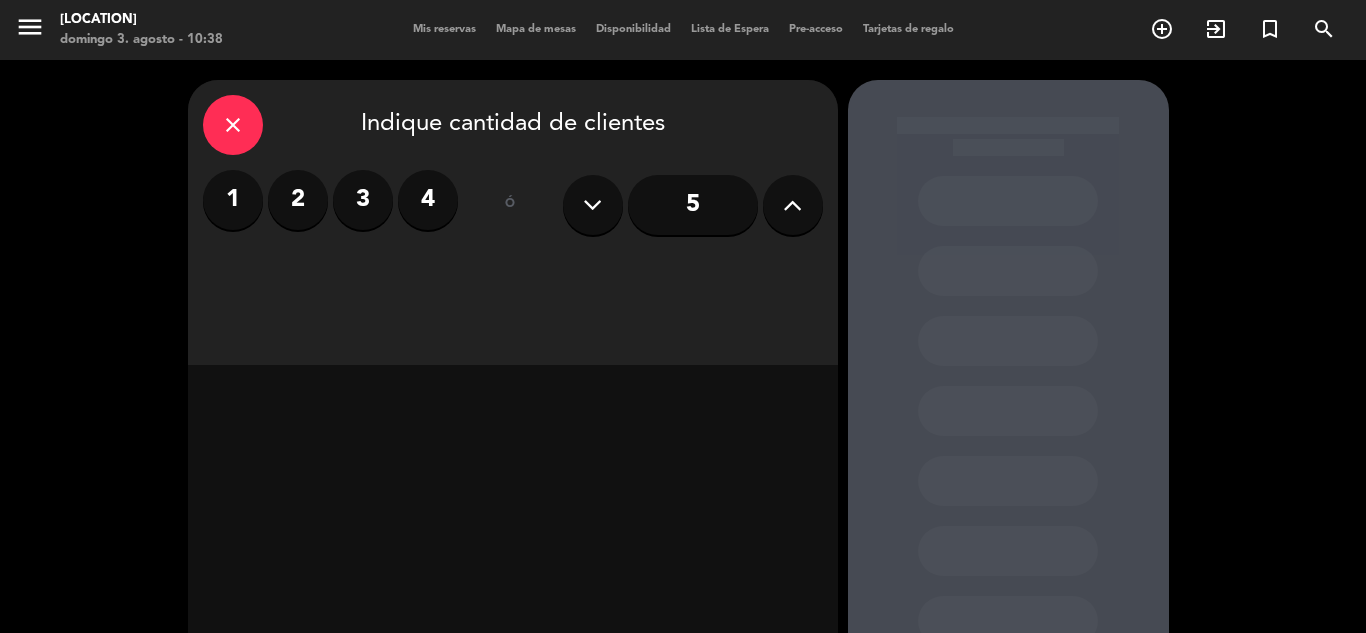 click on "2" at bounding box center [298, 200] 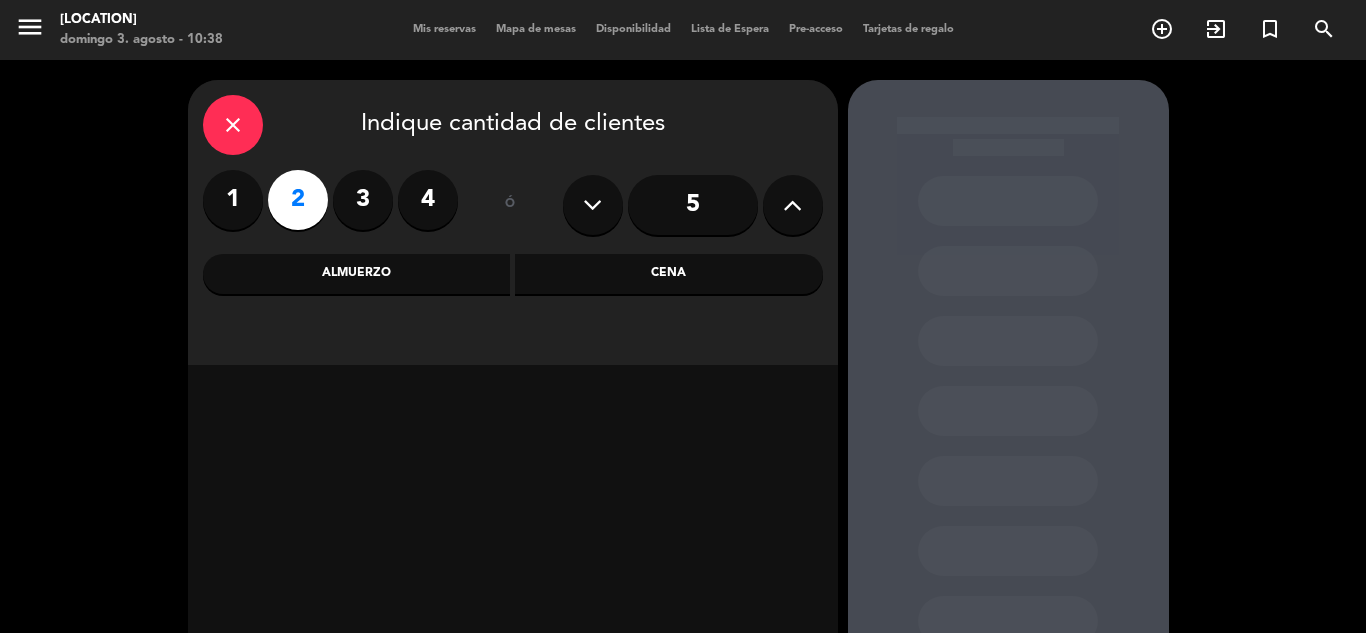 click on "Almuerzo" at bounding box center [357, 274] 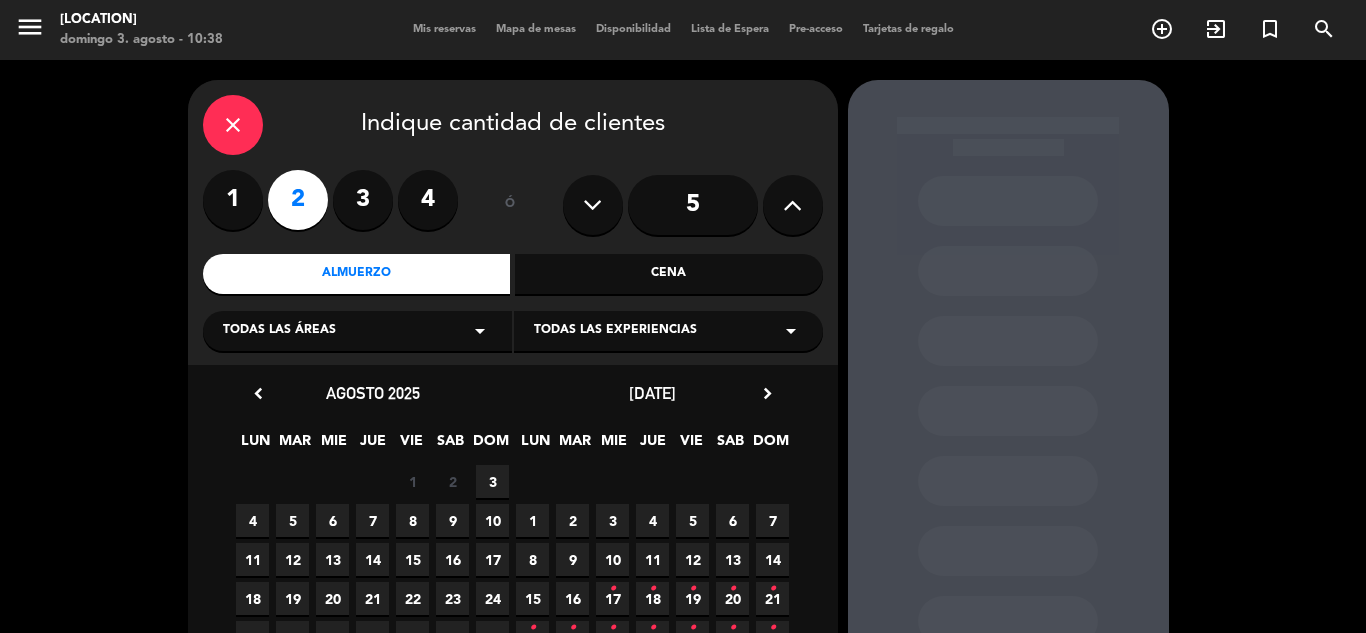 click on "3" at bounding box center (492, 481) 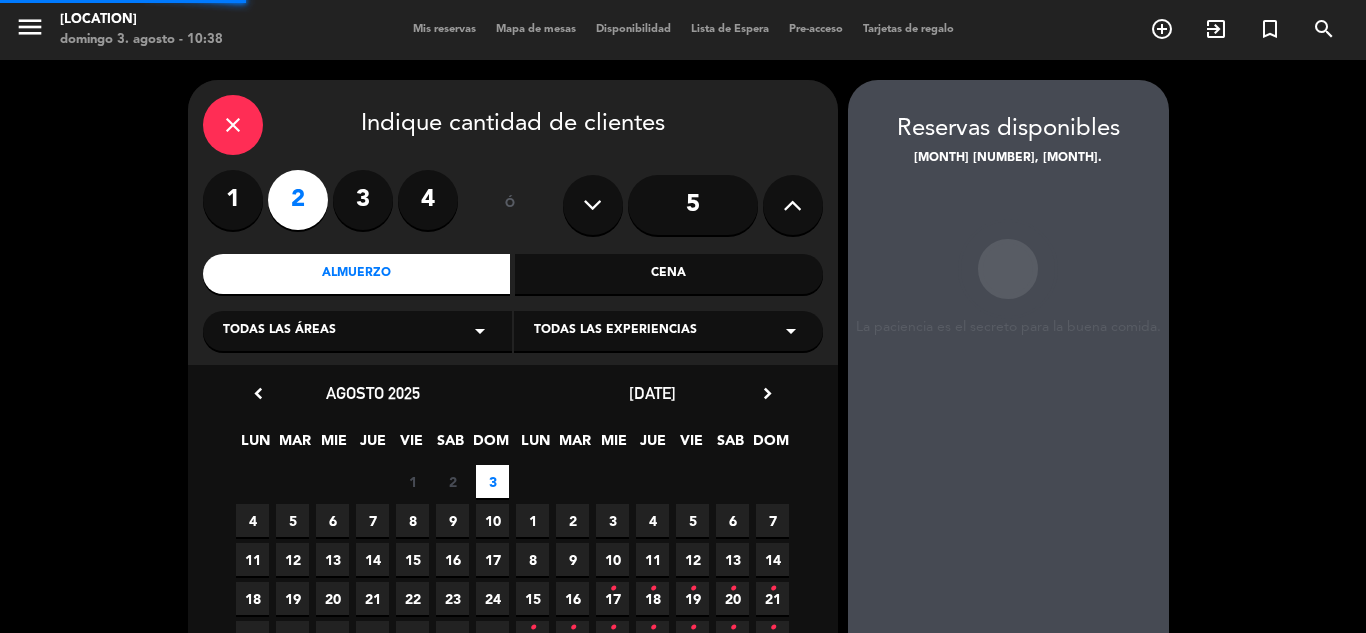 scroll, scrollTop: 80, scrollLeft: 0, axis: vertical 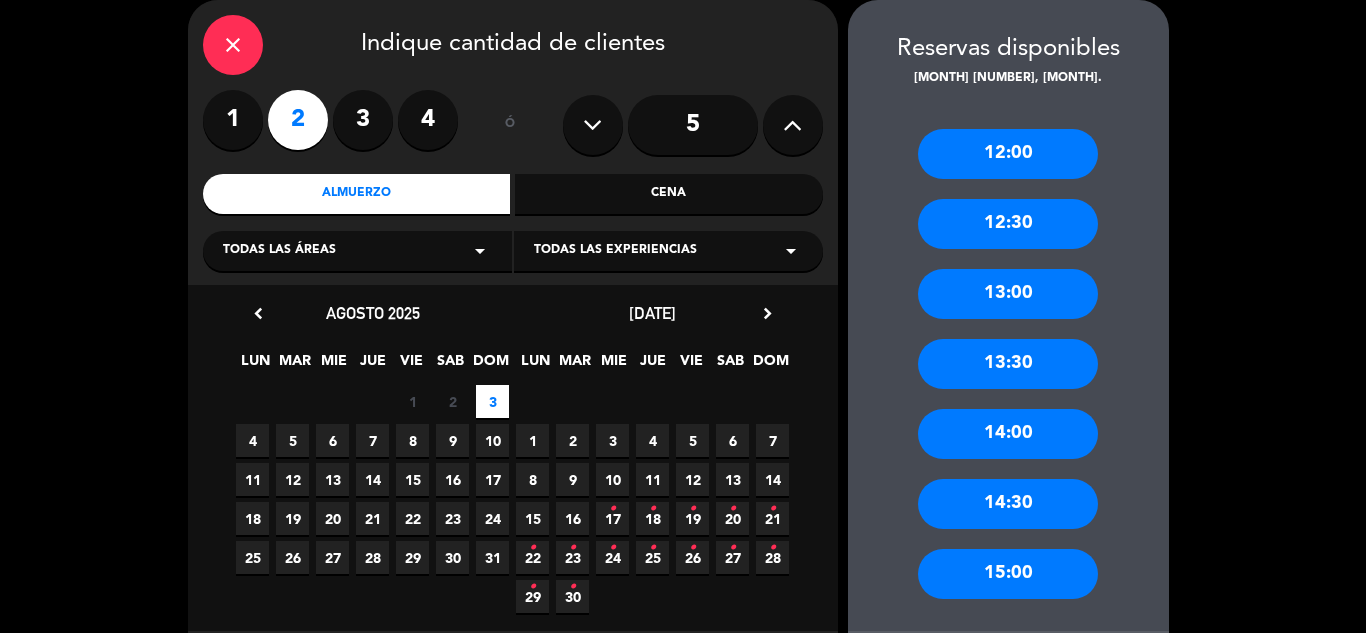 click on "13:00" at bounding box center (1008, 294) 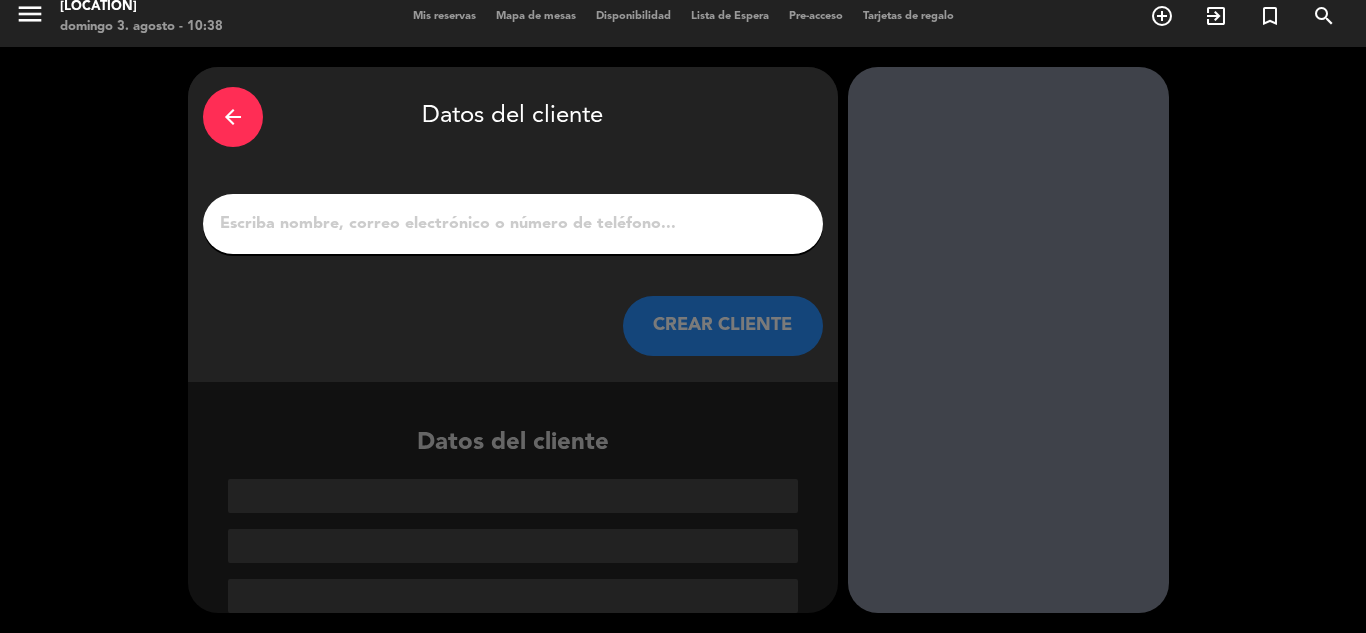 scroll, scrollTop: 13, scrollLeft: 0, axis: vertical 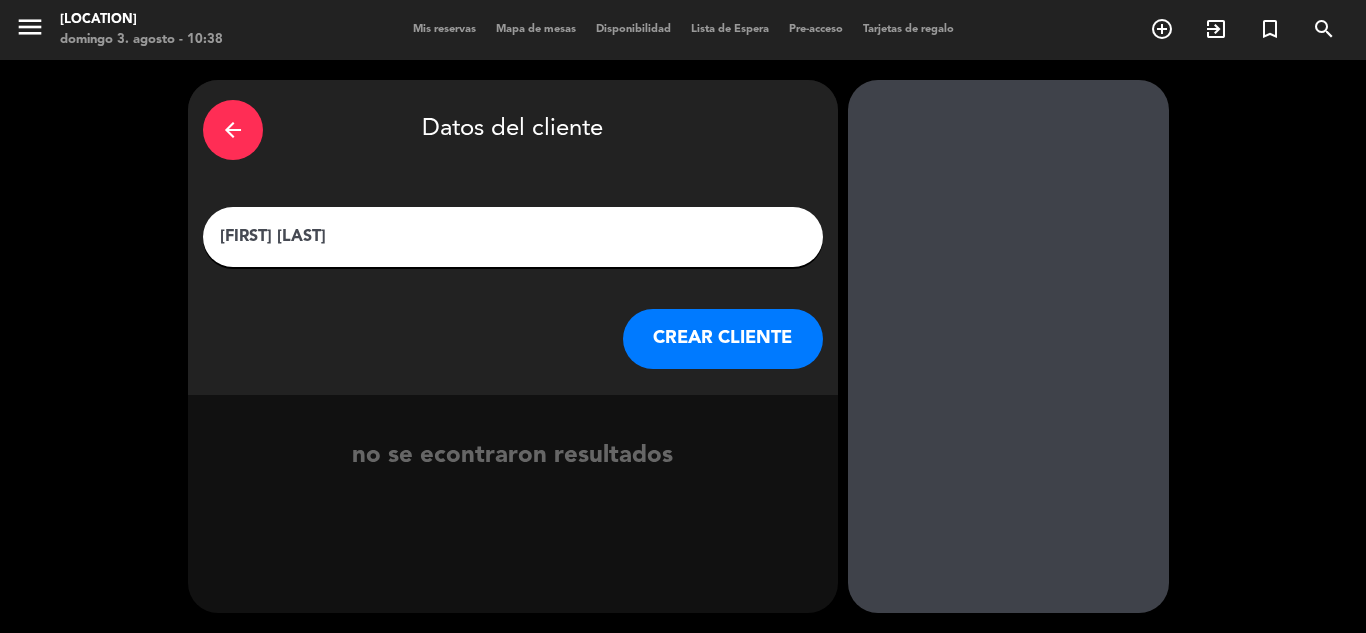 type on "[FIRST] [LAST]" 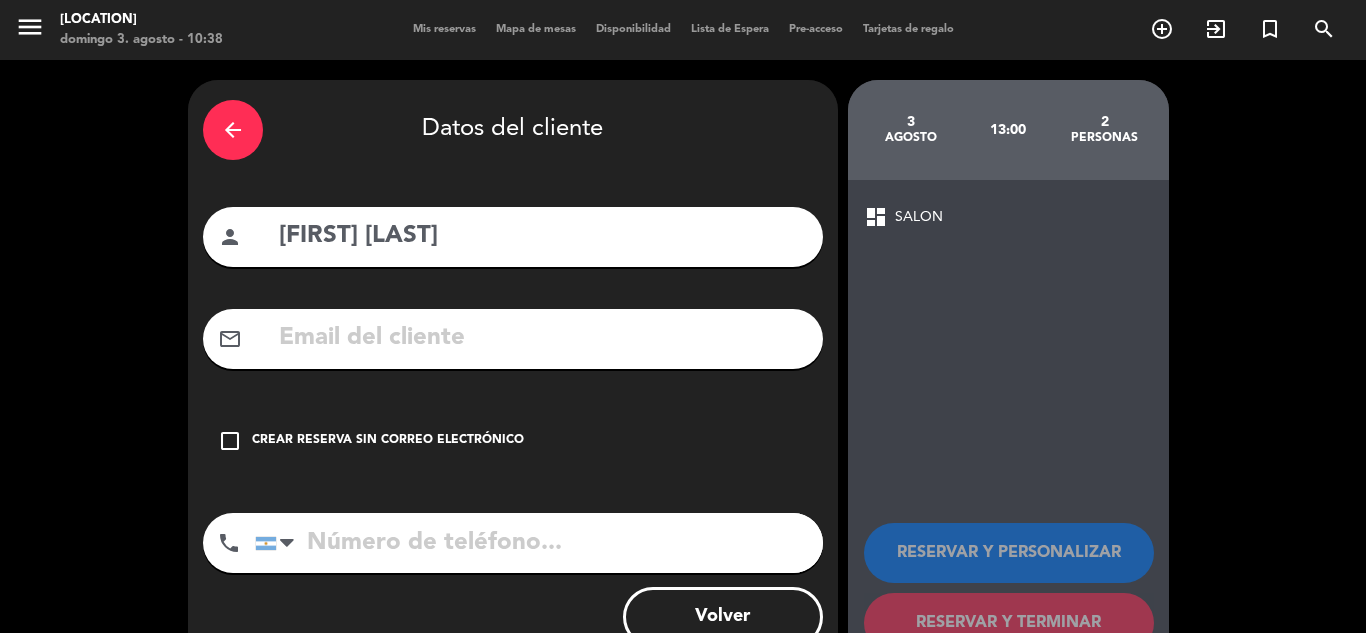 click on "check_box_outline_blank   Crear reserva sin correo electrónico" at bounding box center (513, 441) 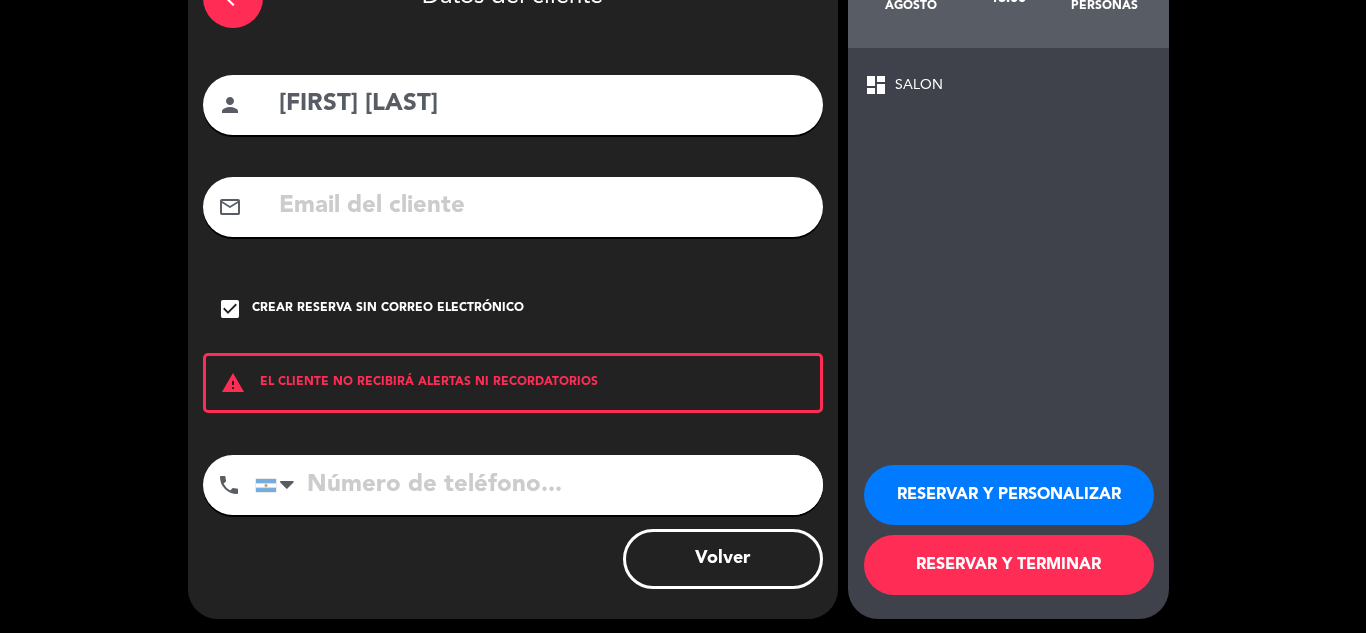scroll, scrollTop: 138, scrollLeft: 0, axis: vertical 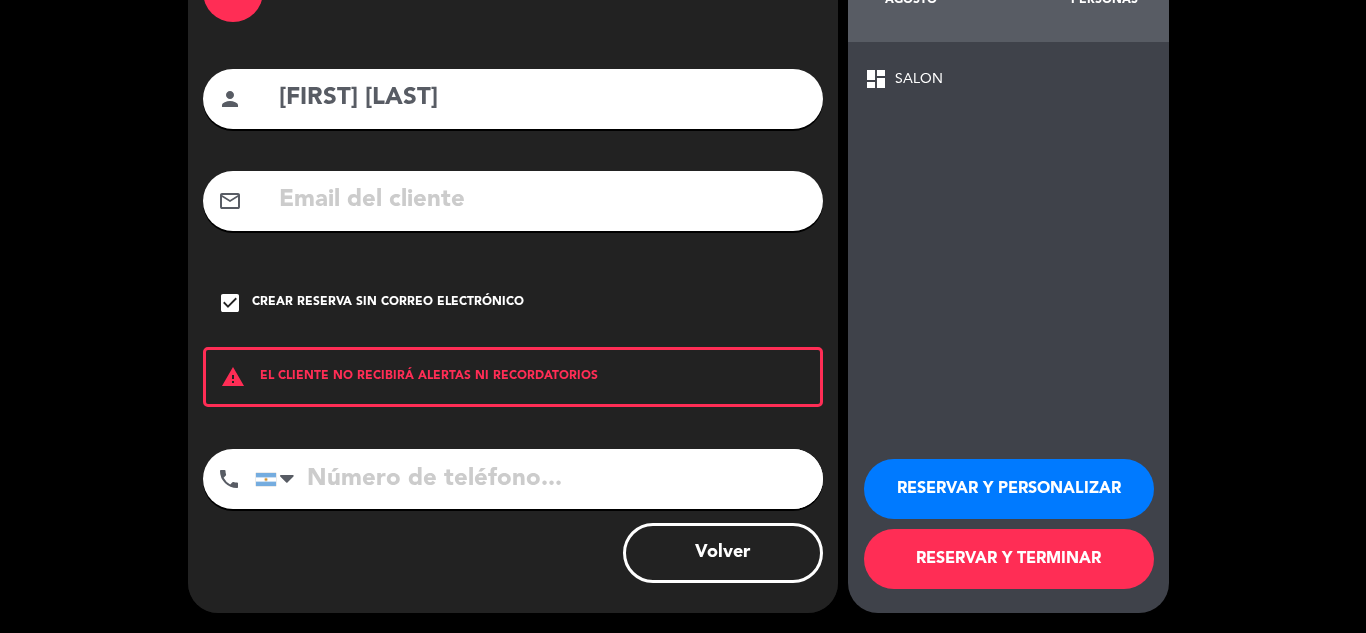 click on "RESERVAR Y TERMINAR" at bounding box center [1009, 559] 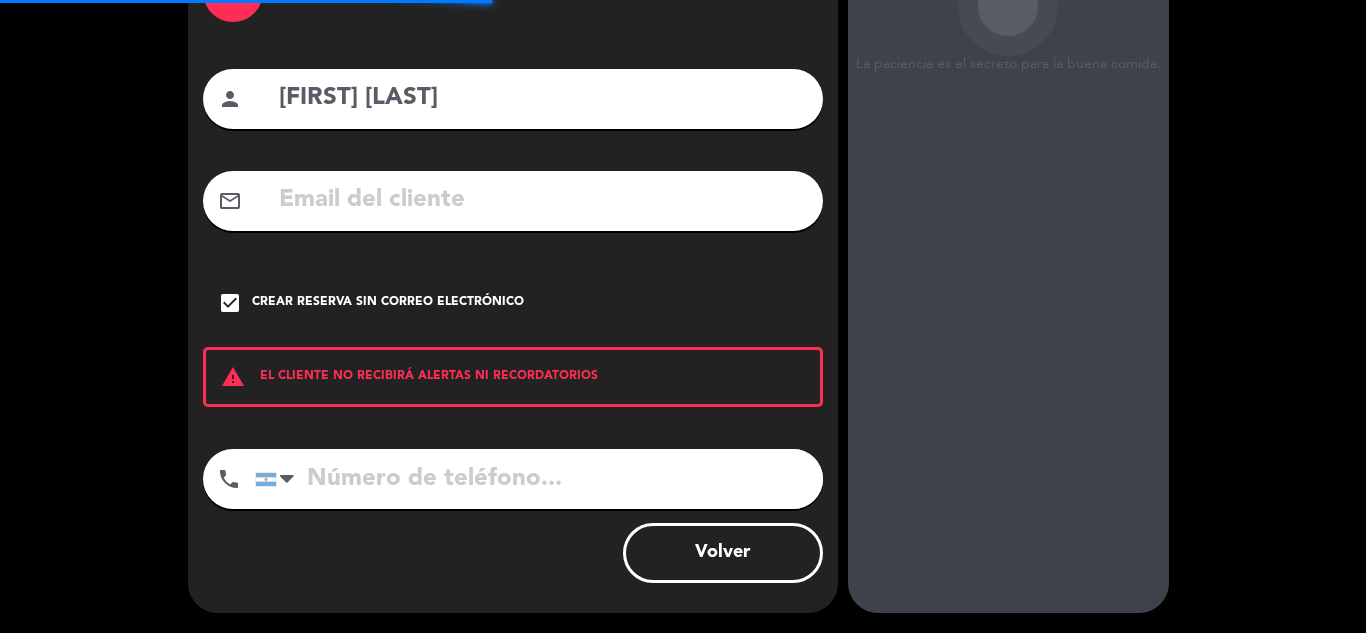 scroll, scrollTop: 0, scrollLeft: 0, axis: both 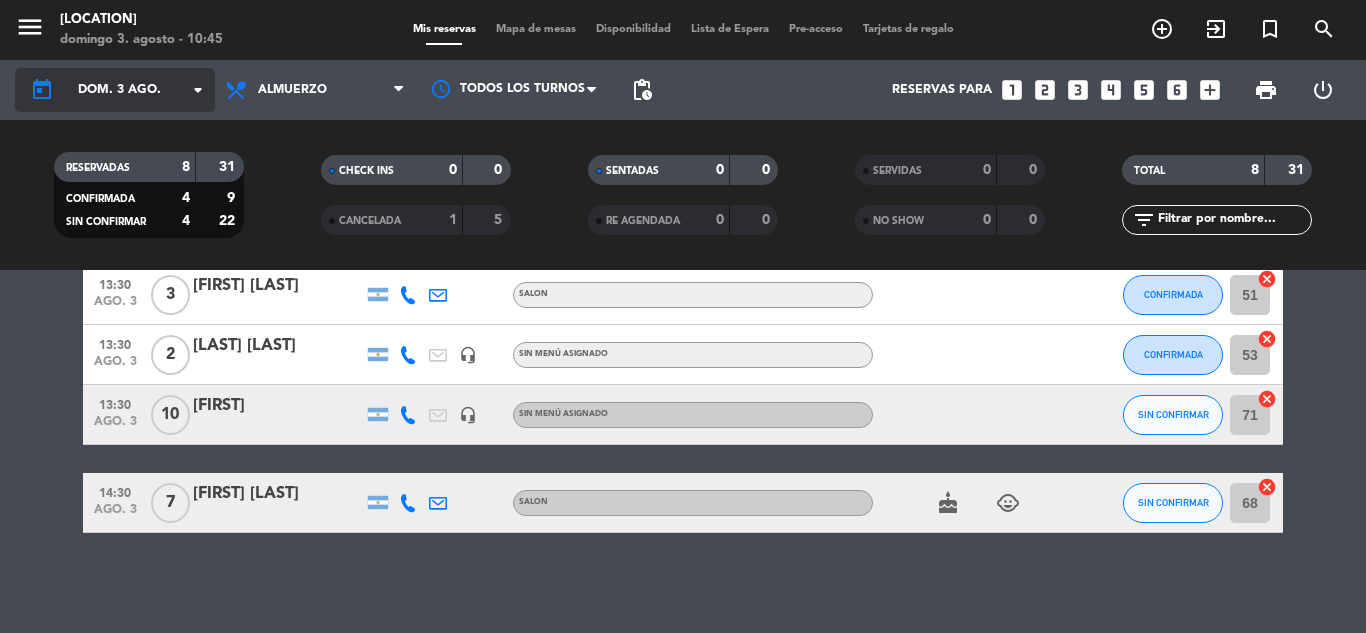 click on "arrow_drop_down" 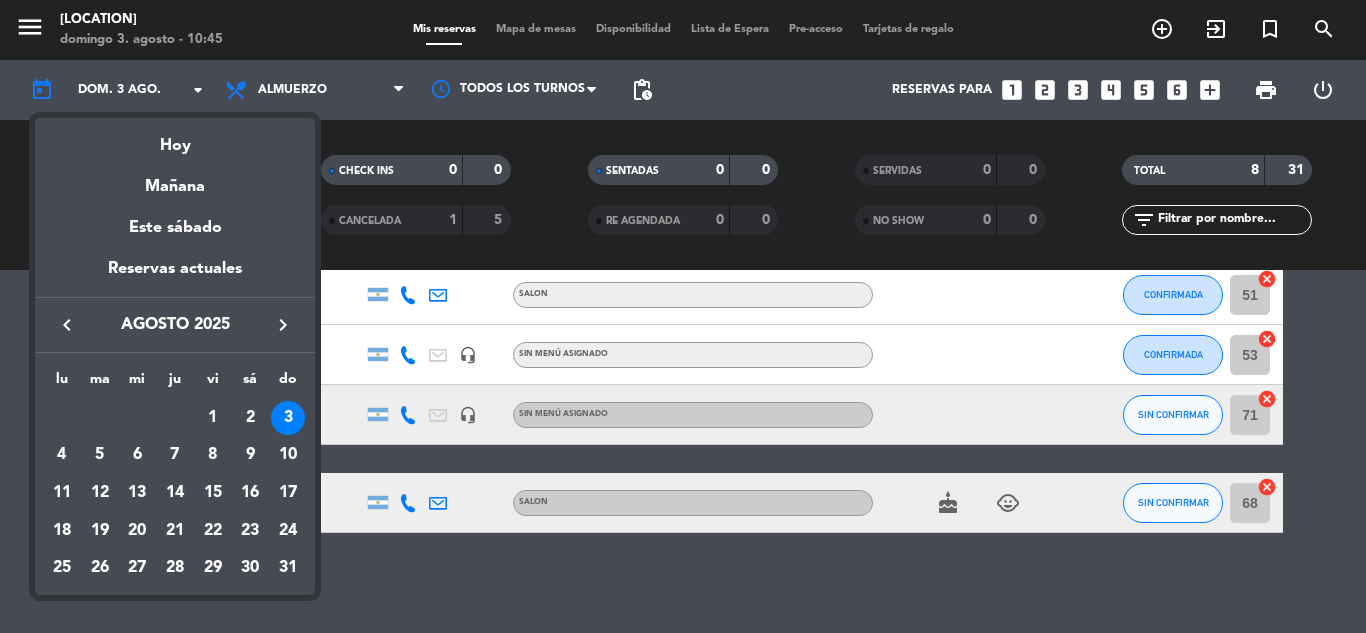 click at bounding box center [683, 316] 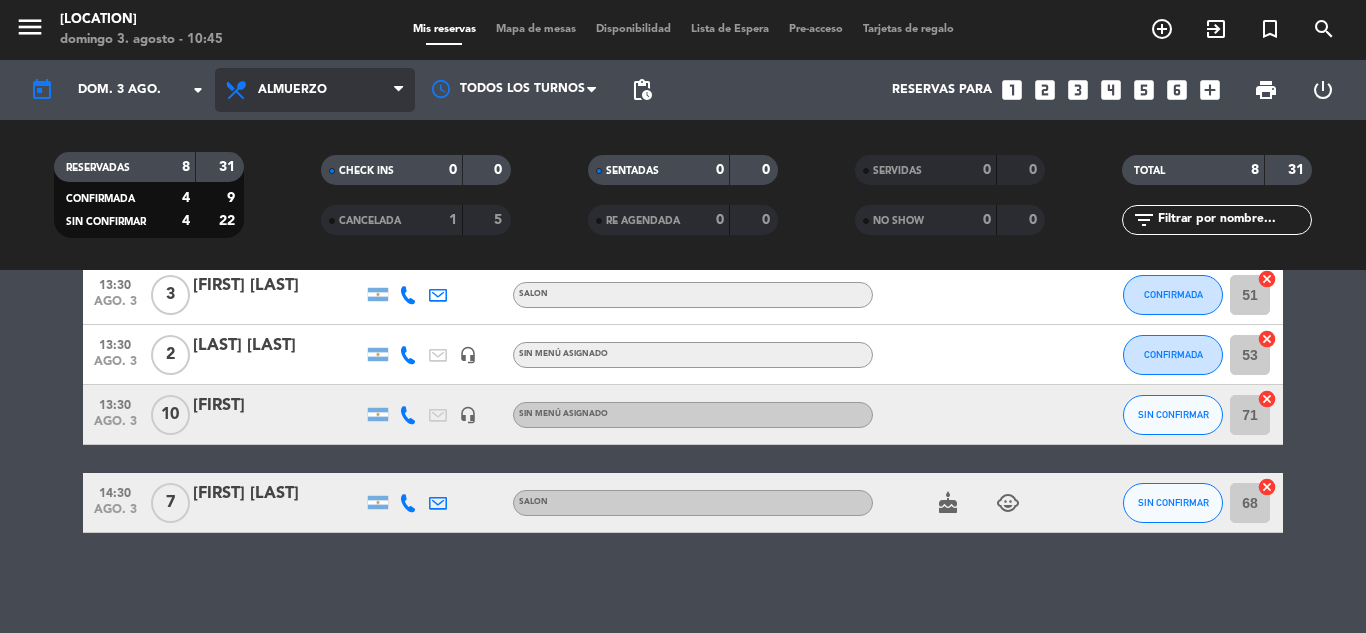 click on "Almuerzo" at bounding box center [315, 90] 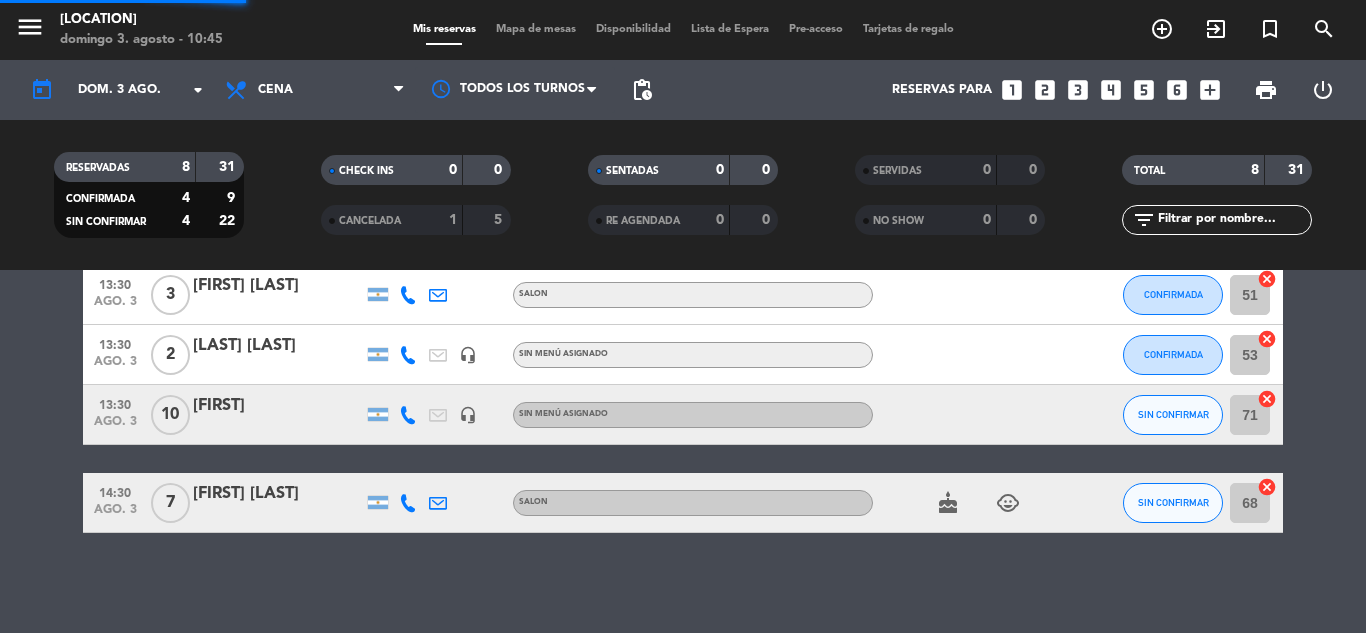 drag, startPoint x: 324, startPoint y: 211, endPoint x: 372, endPoint y: 250, distance: 61.846584 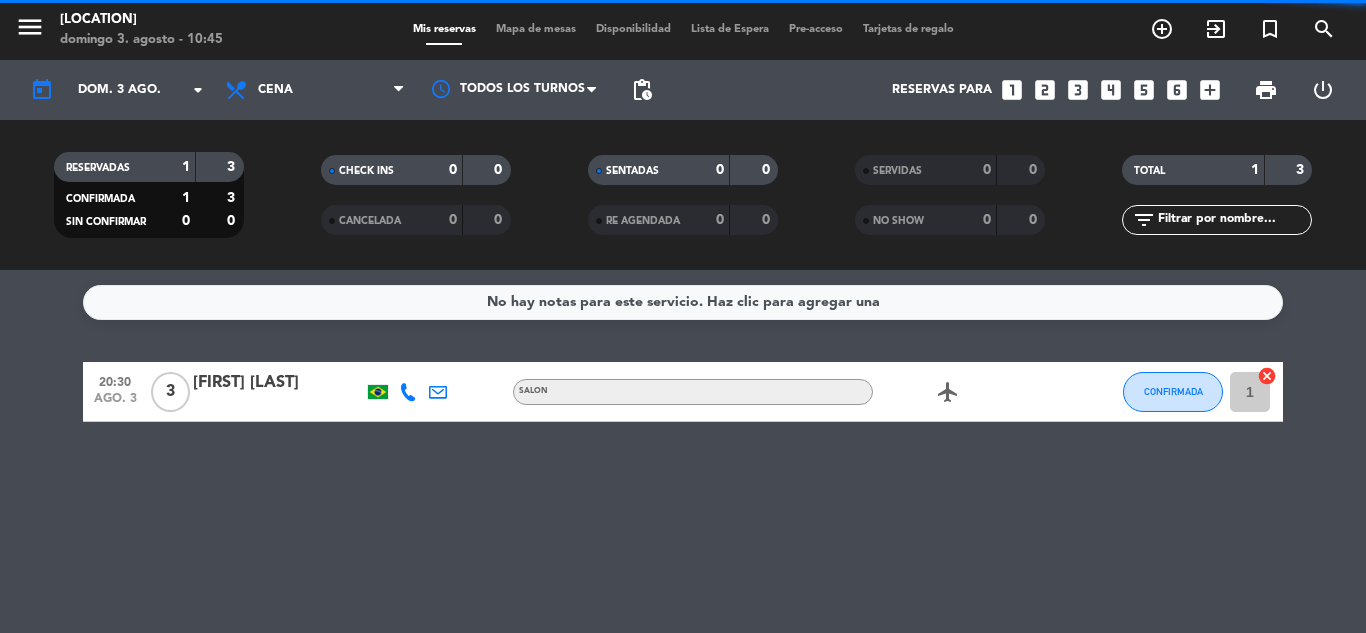 scroll, scrollTop: 0, scrollLeft: 0, axis: both 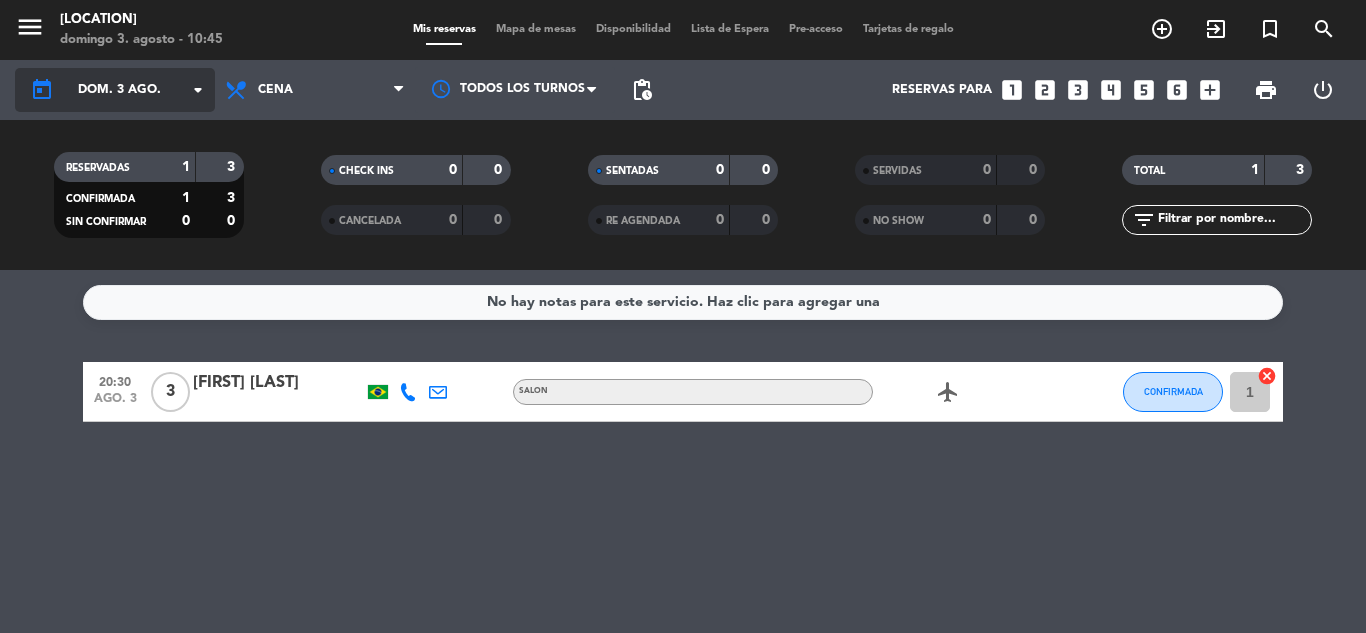 click on "dom. 3 ago." 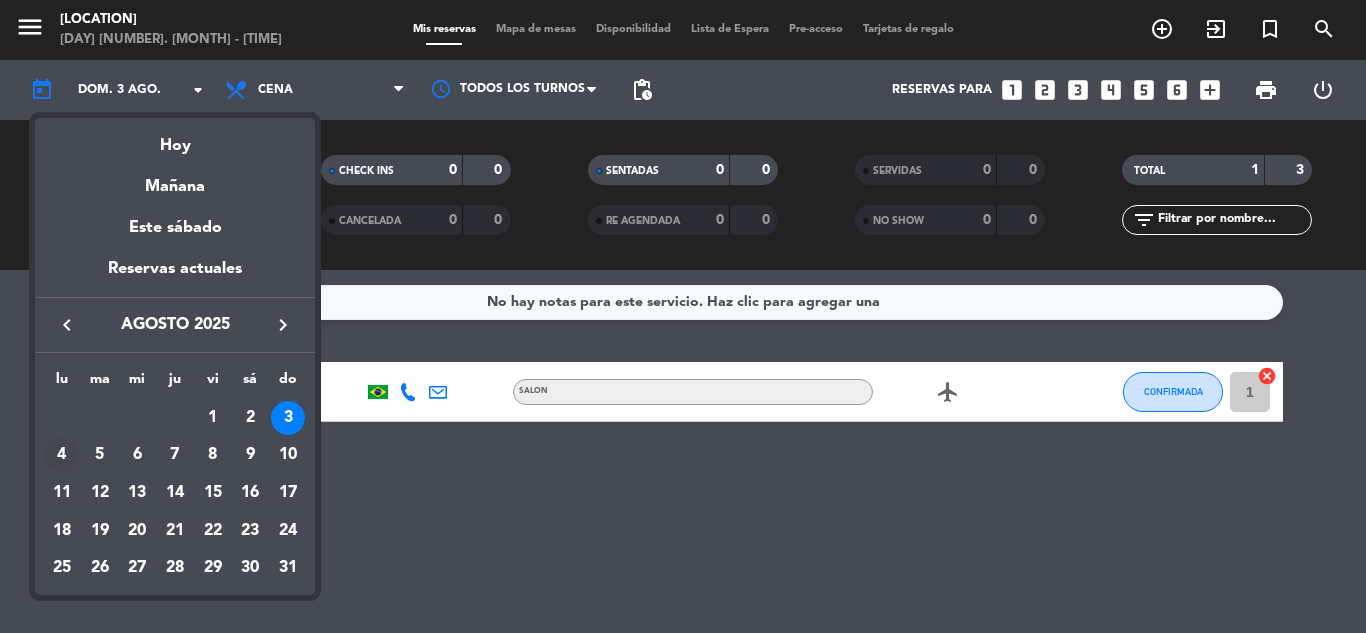 click on "4" at bounding box center [62, 455] 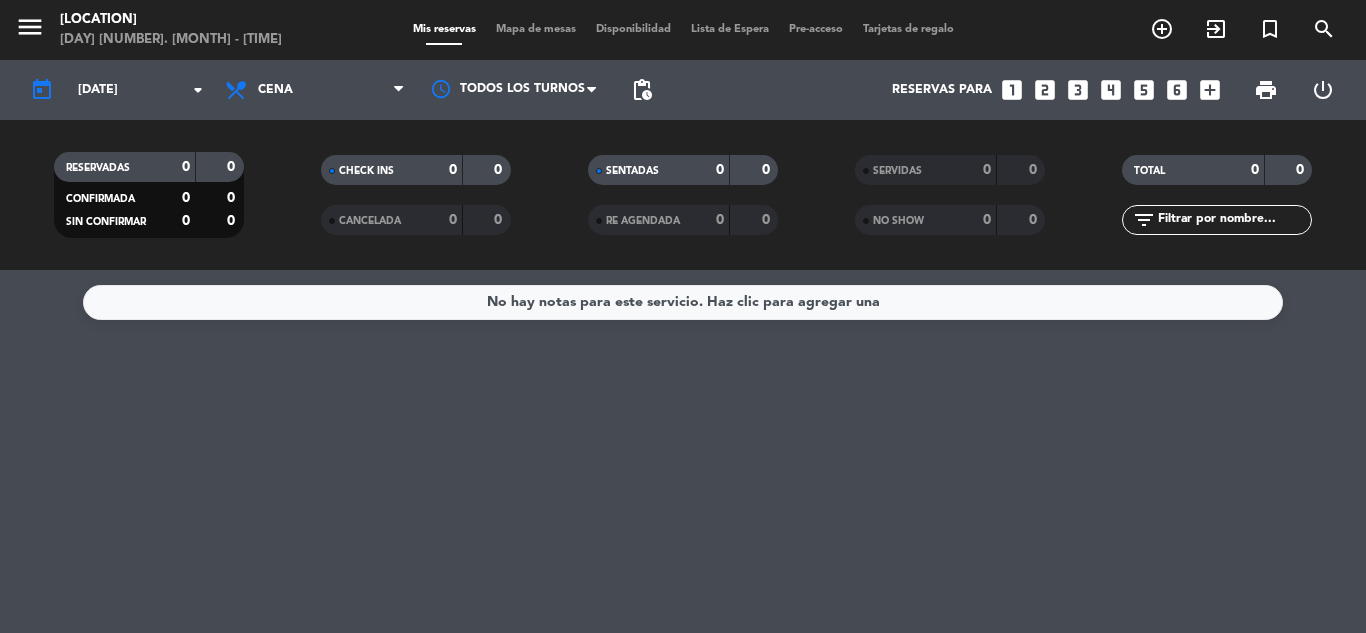 click on "Cena" at bounding box center (315, 90) 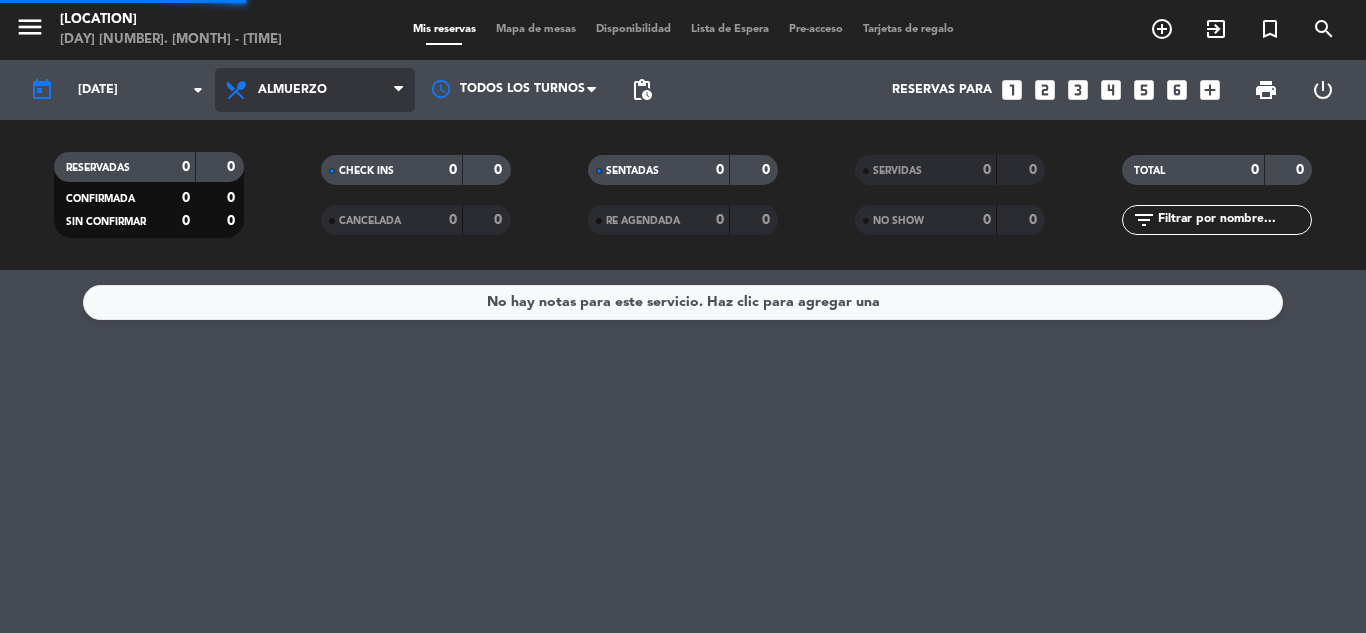 click on "menu La Marchigiana Centro [DAY] [NUMBER]. [MONTH] Mis reservas Mapa de mesas Disponibilidad Lista de Espera Pre-acceso Tarjetas de regalo add_circle_outline exit_to_app turned_in_not search today [DAY]. [NUMBER] [MONTH] arrow_drop_down Todos los servicios Almuerzo Cena Almuerzo Todos los servicios Almuerzo Cena Todos los turnos pending_actions Reservas para looks_one looks_two looks_3 looks_4 looks_5 looks_6 add_box print power_settings_new RESERVADAS [NUMBER] [NUMBER] CONFIRMADA [NUMBER] [NUMBER] SIN CONFIRMAR [NUMBER] [NUMBER] CHECK INS [NUMBER] [NUMBER] CANCELADA [NUMBER] [NUMBER] SENTADAS [NUMBER] [NUMBER] RE AGENDADA [NUMBER] [NUMBER] SERVIDAS [NUMBER] [NUMBER] NO SHOW [NUMBER] [NUMBER] TOTAL [NUMBER] [NUMBER] filter_list" 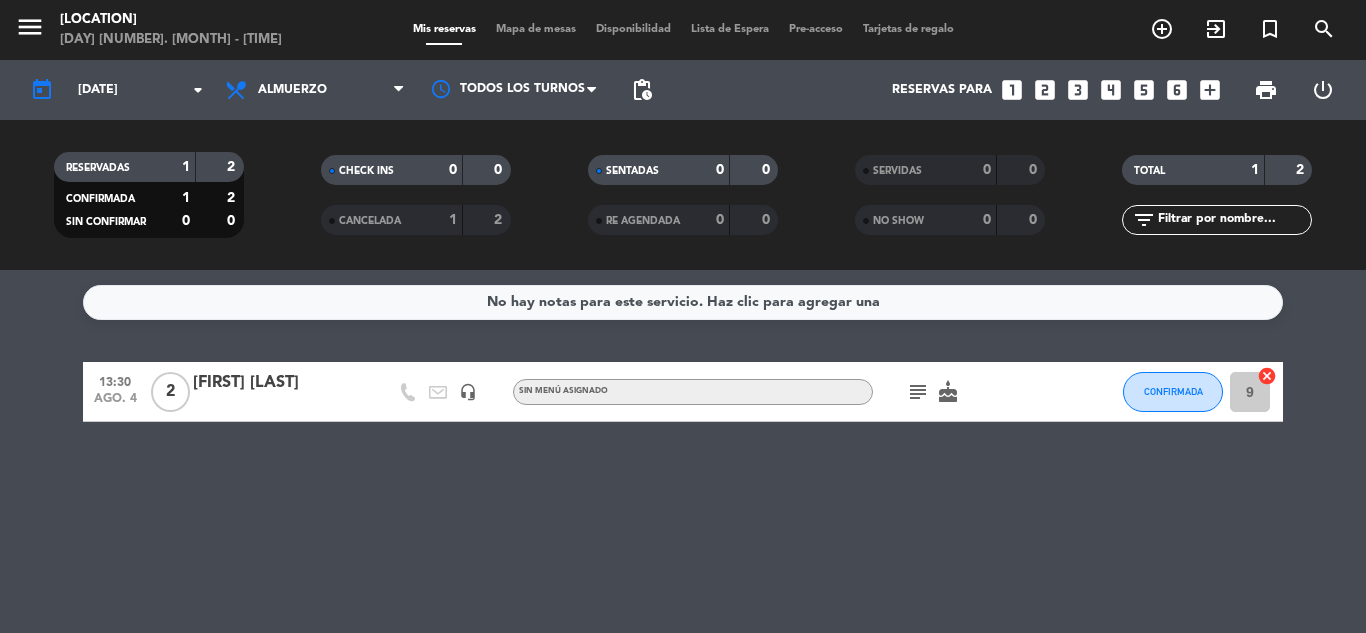 click on "subject" 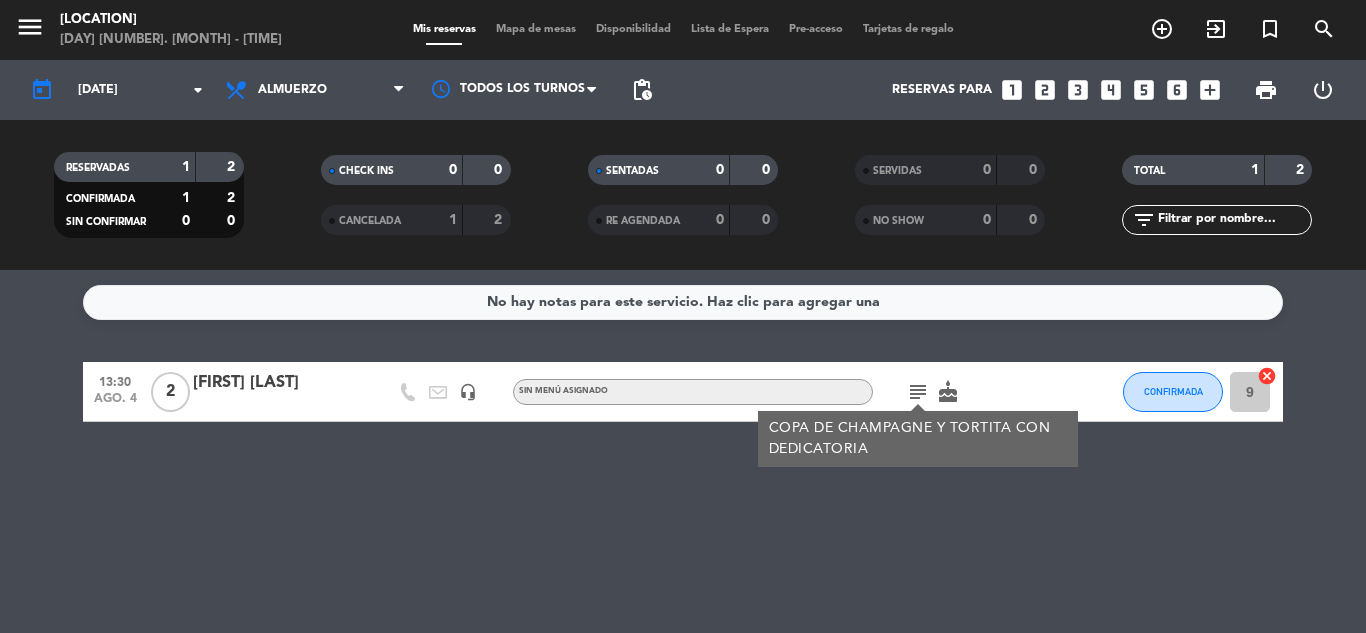 click on "No hay notas para este servicio. Haz clic para agregar una 13:30 ago. 4 2 [FIRST] [LAST] headset_mic Sin menú asignado subject COPA DE CHAMPAGNE Y TORTITA CON DEDICATORIA cake CONFIRMADA 9 cancel" 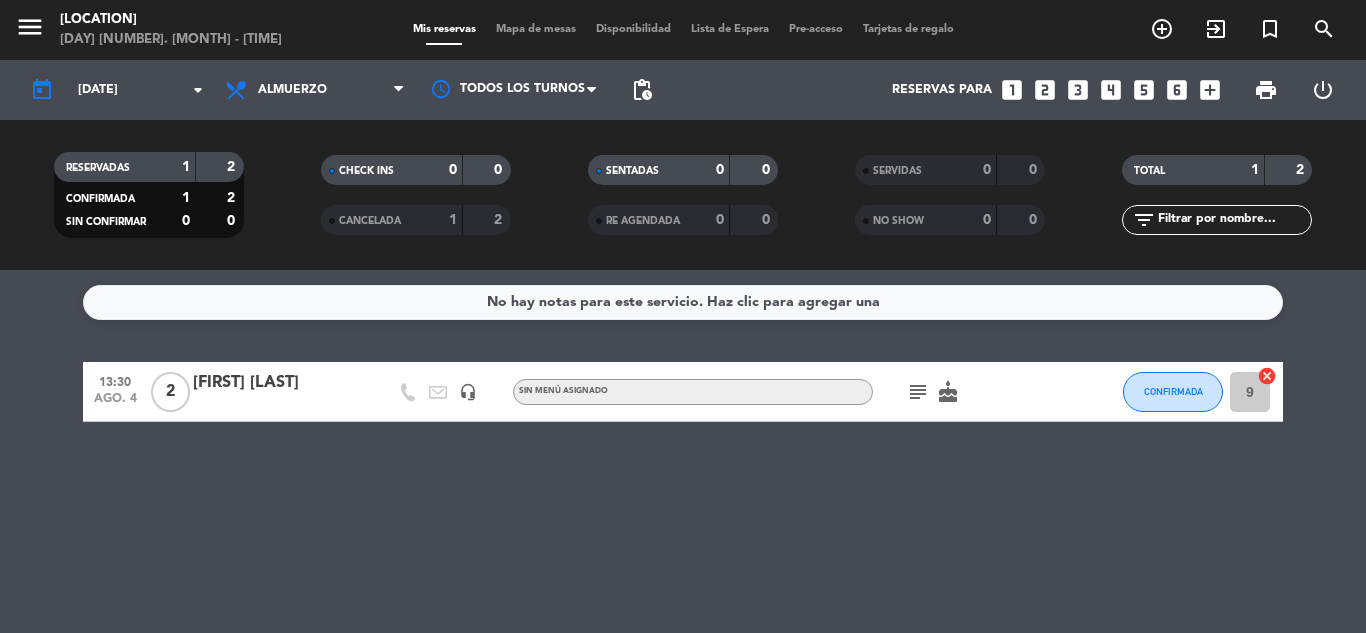 click on "cake" 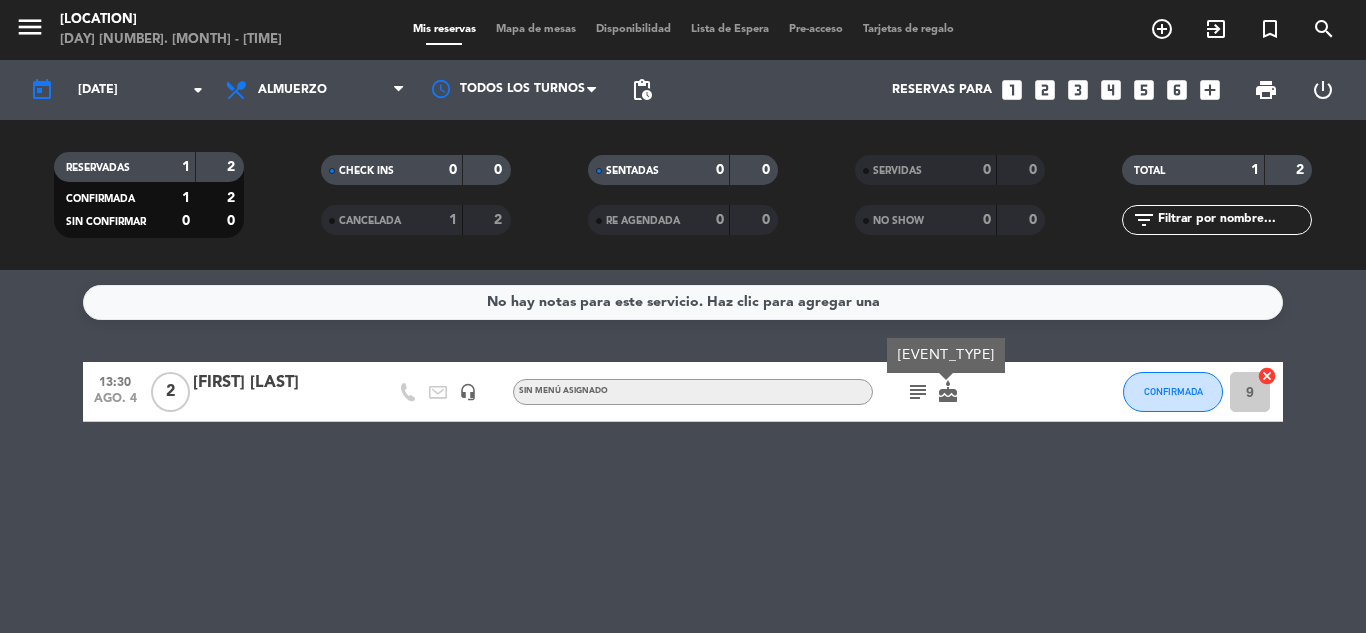 drag, startPoint x: 1125, startPoint y: 492, endPoint x: 1039, endPoint y: 489, distance: 86.05231 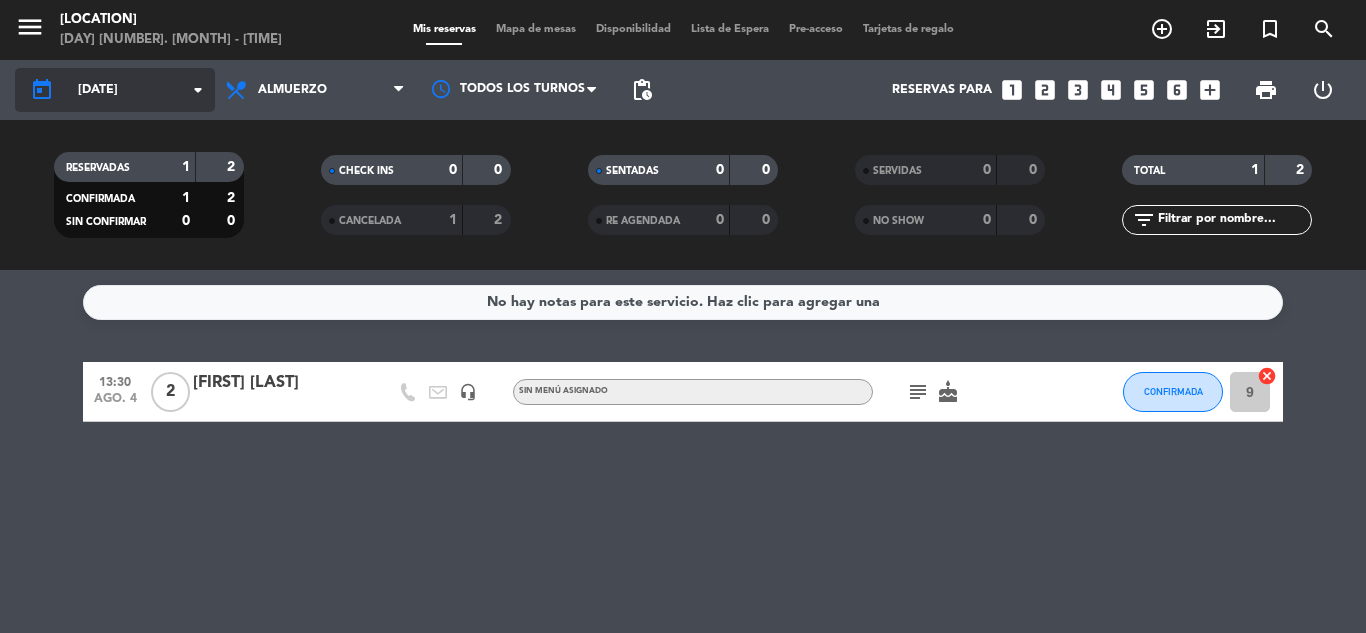 click on "arrow_drop_down" 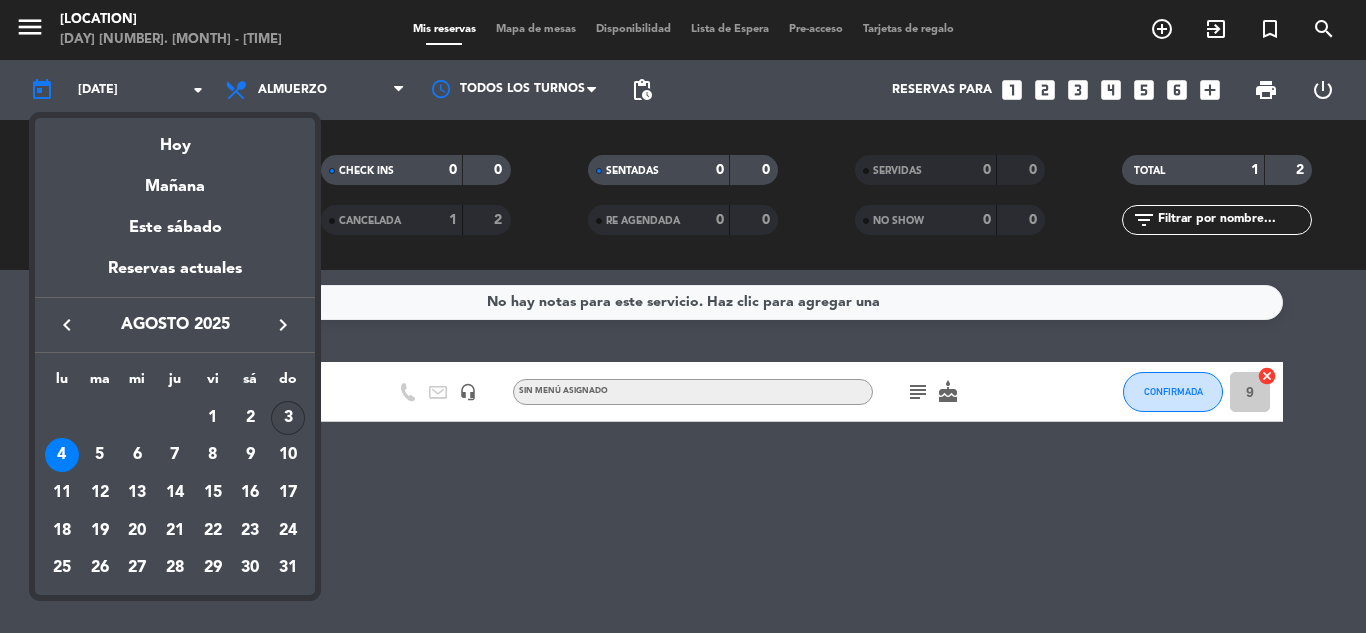 click on "3" at bounding box center (288, 418) 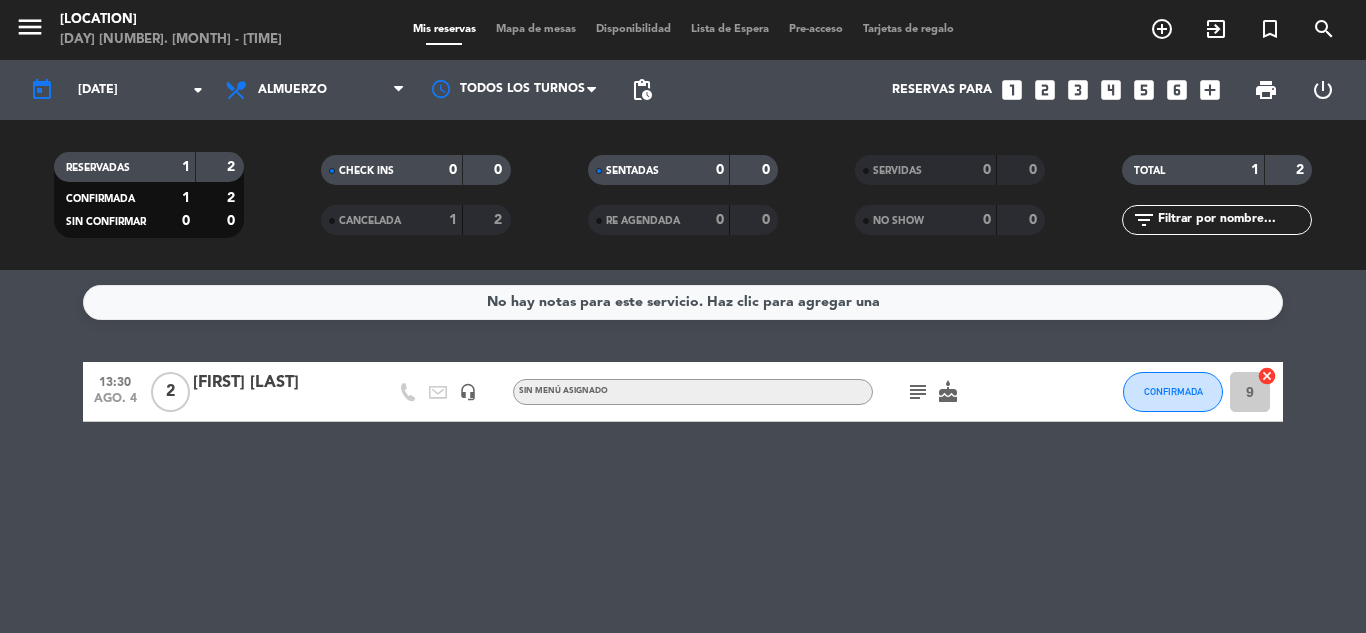 type on "dom. 3 ago." 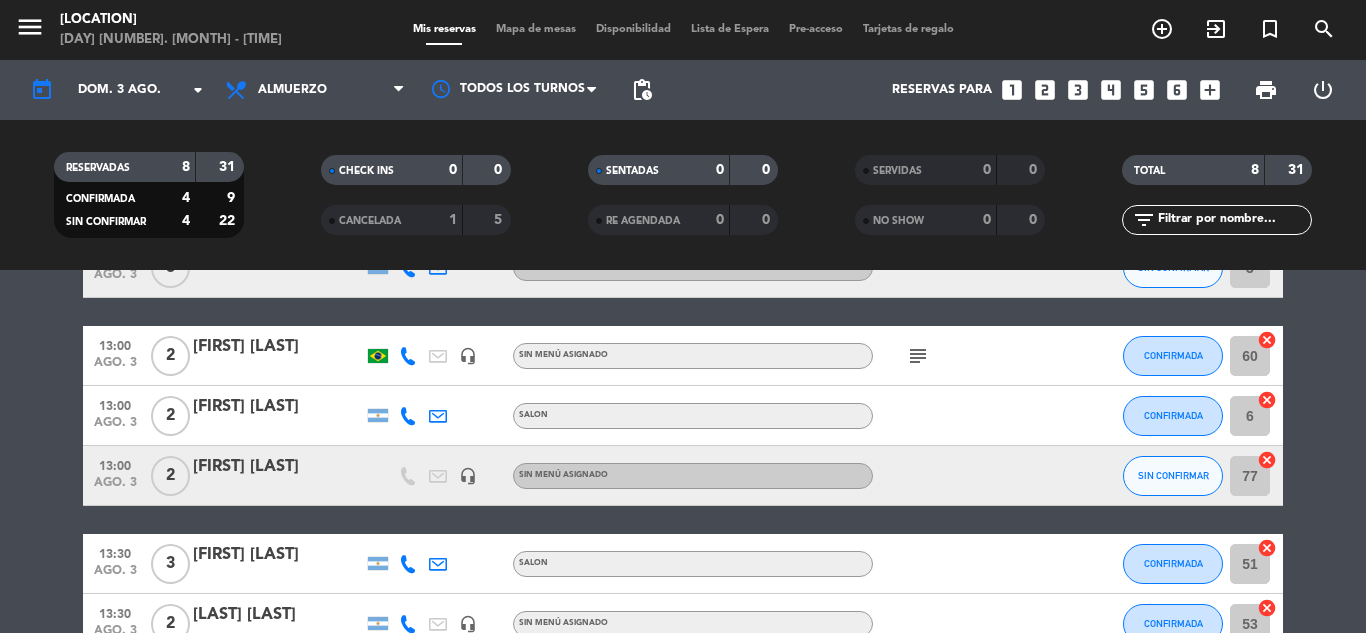 scroll, scrollTop: 0, scrollLeft: 0, axis: both 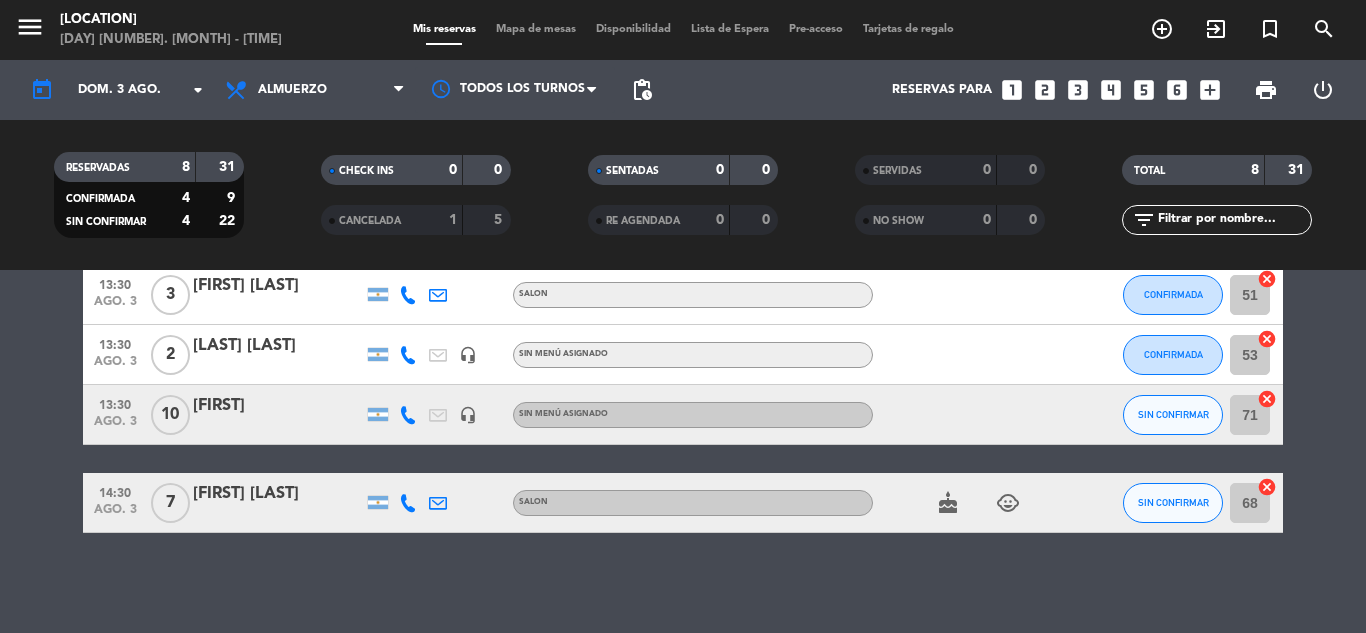 drag, startPoint x: 107, startPoint y: 366, endPoint x: 436, endPoint y: 564, distance: 383.9857 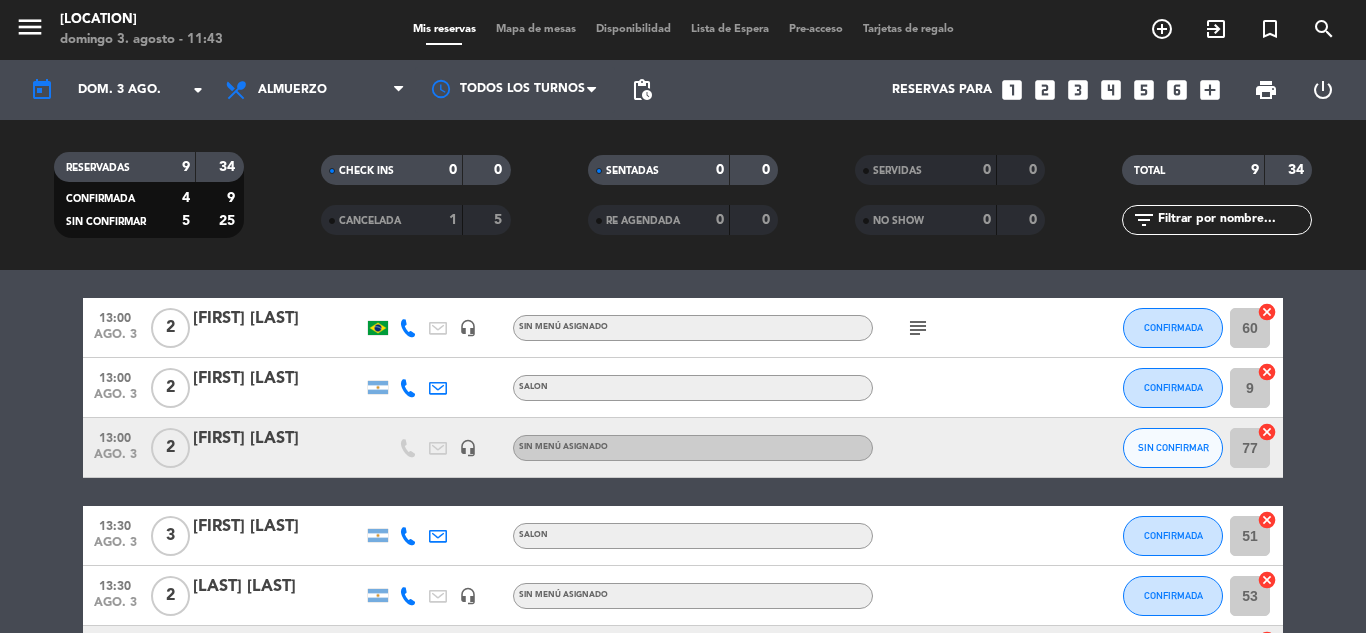 scroll, scrollTop: 0, scrollLeft: 0, axis: both 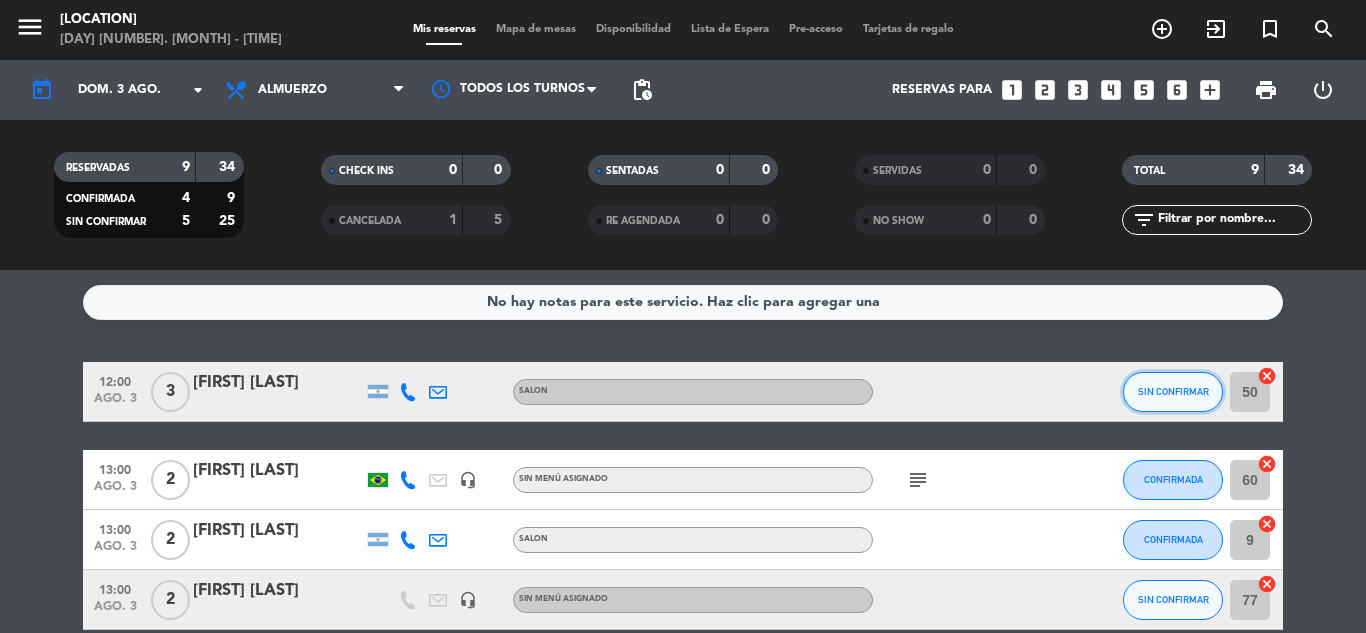 click on "SIN CONFIRMAR" 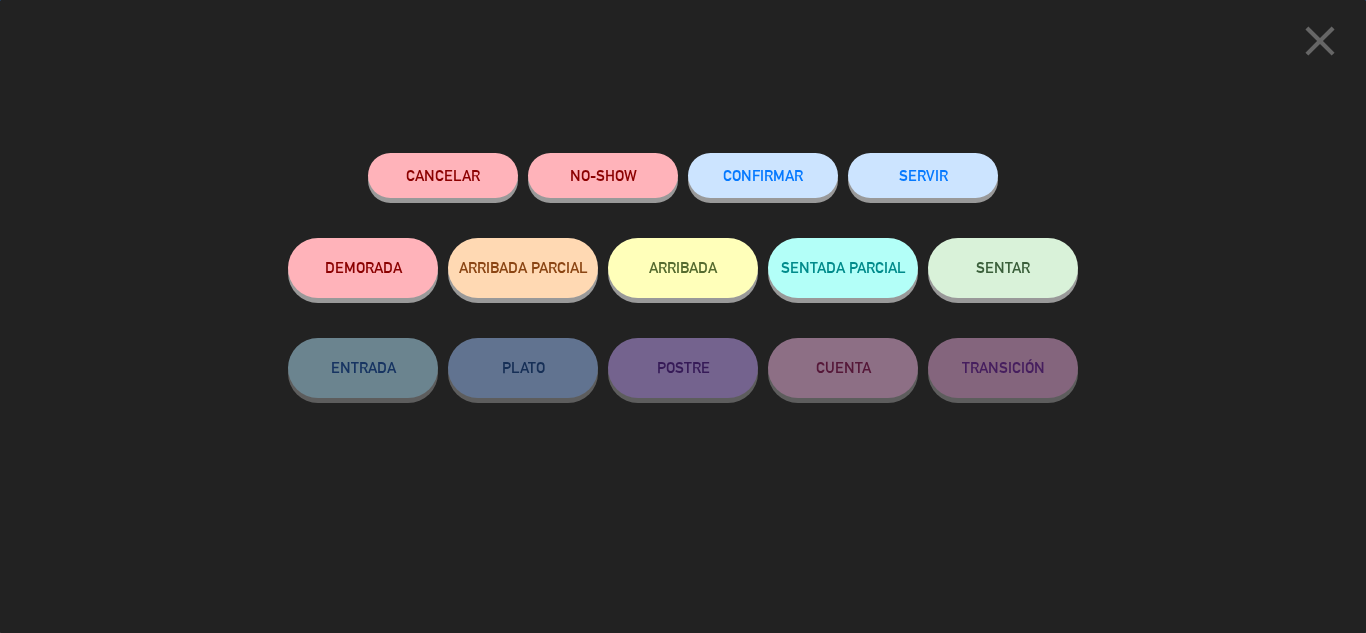 click on "CONFIRMAR" 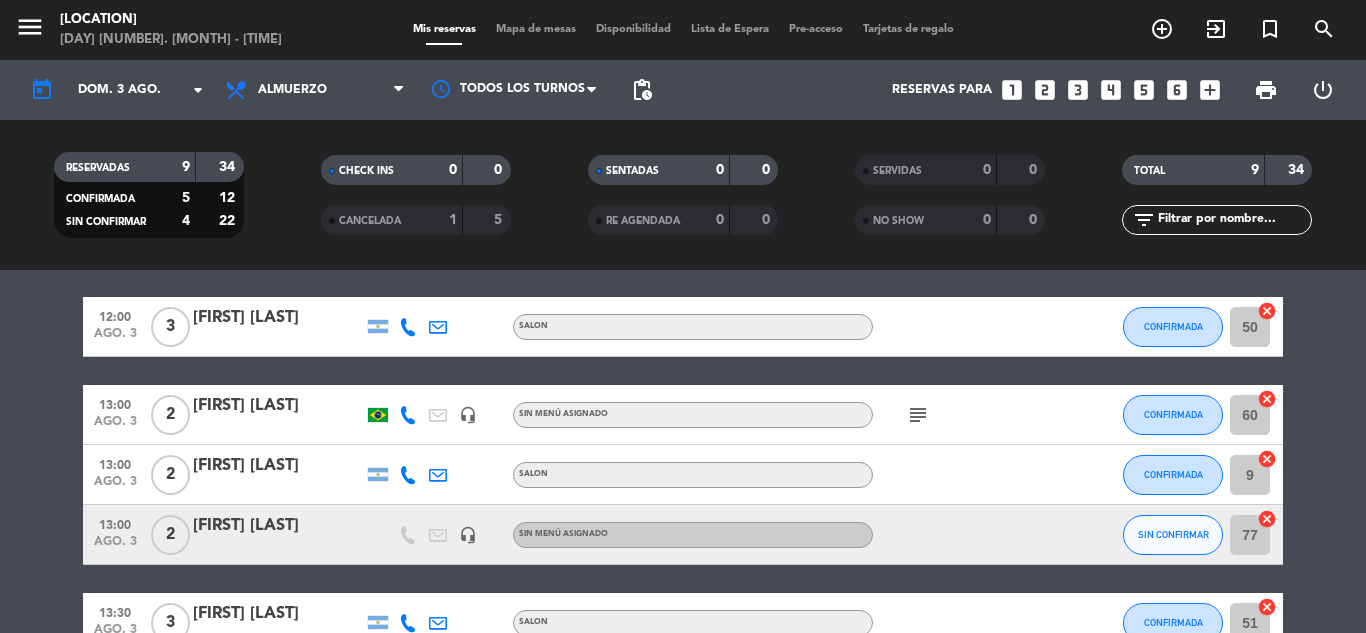 scroll, scrollTop: 100, scrollLeft: 0, axis: vertical 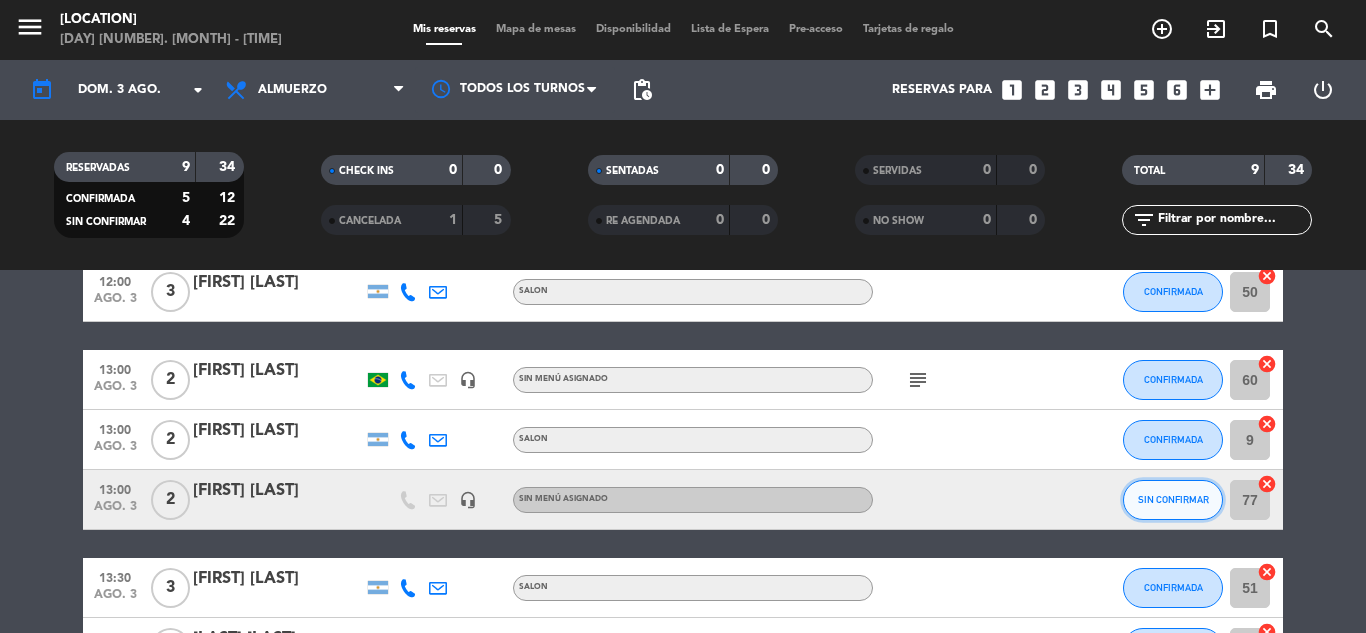 click on "SIN CONFIRMAR" 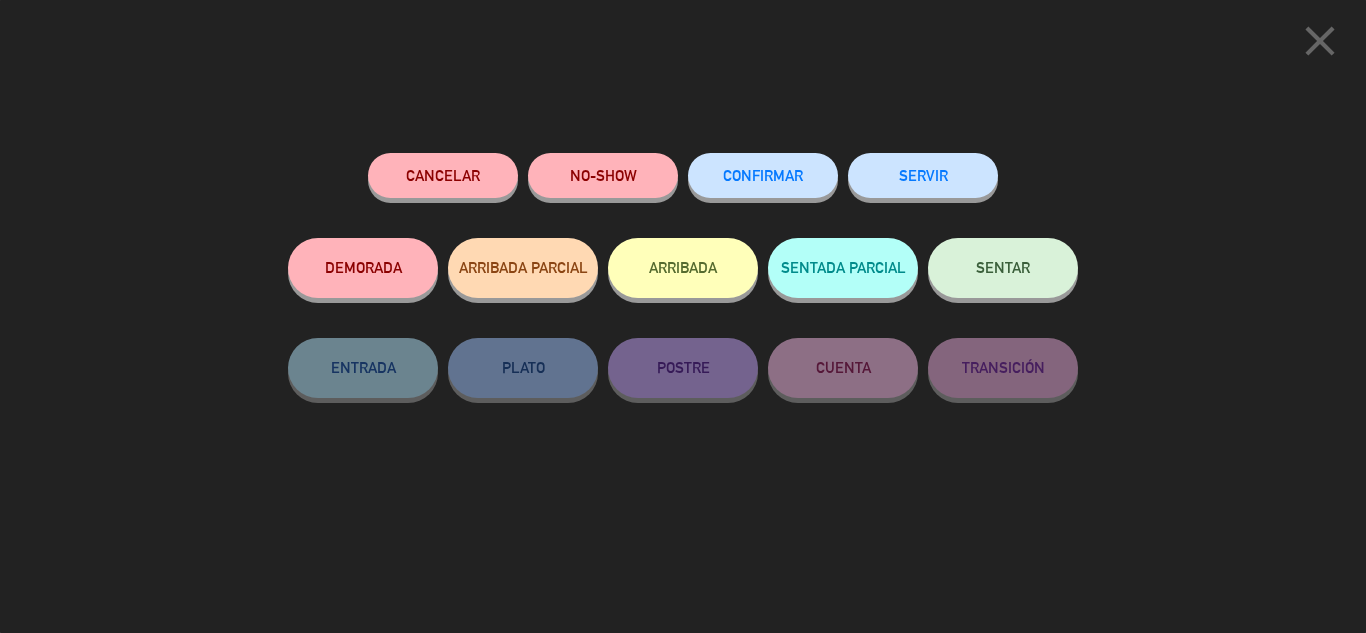 click on "CONFIRMAR" 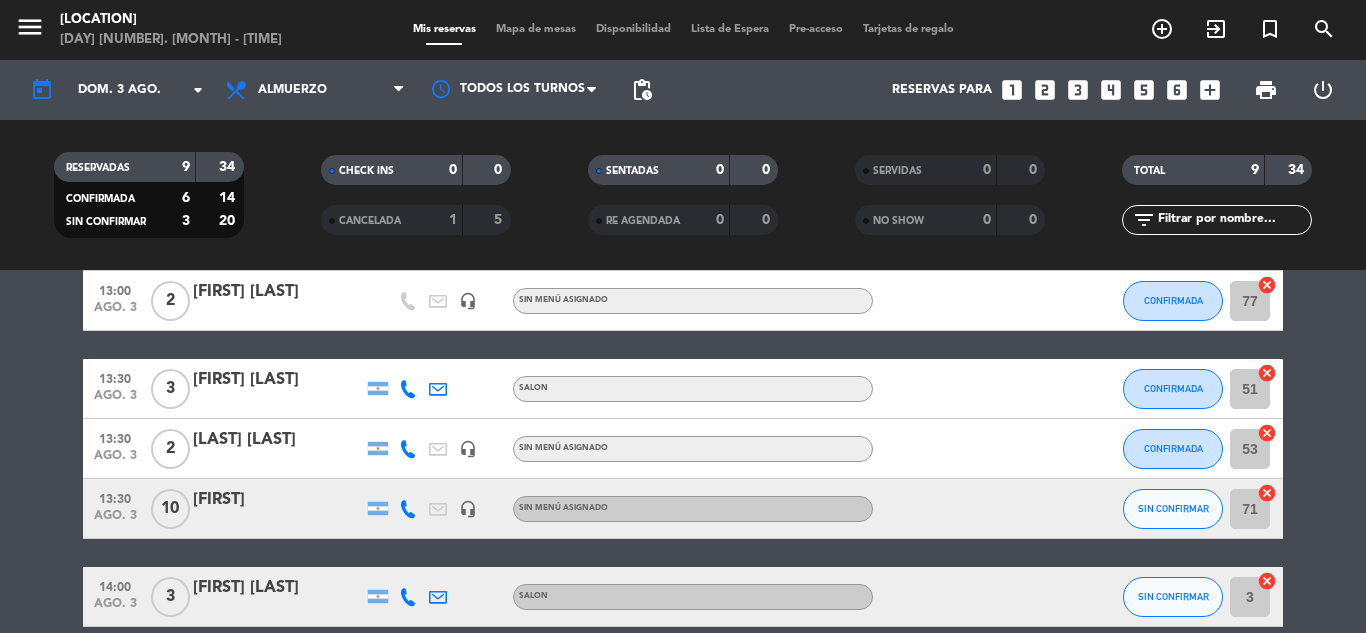 scroll, scrollTop: 300, scrollLeft: 0, axis: vertical 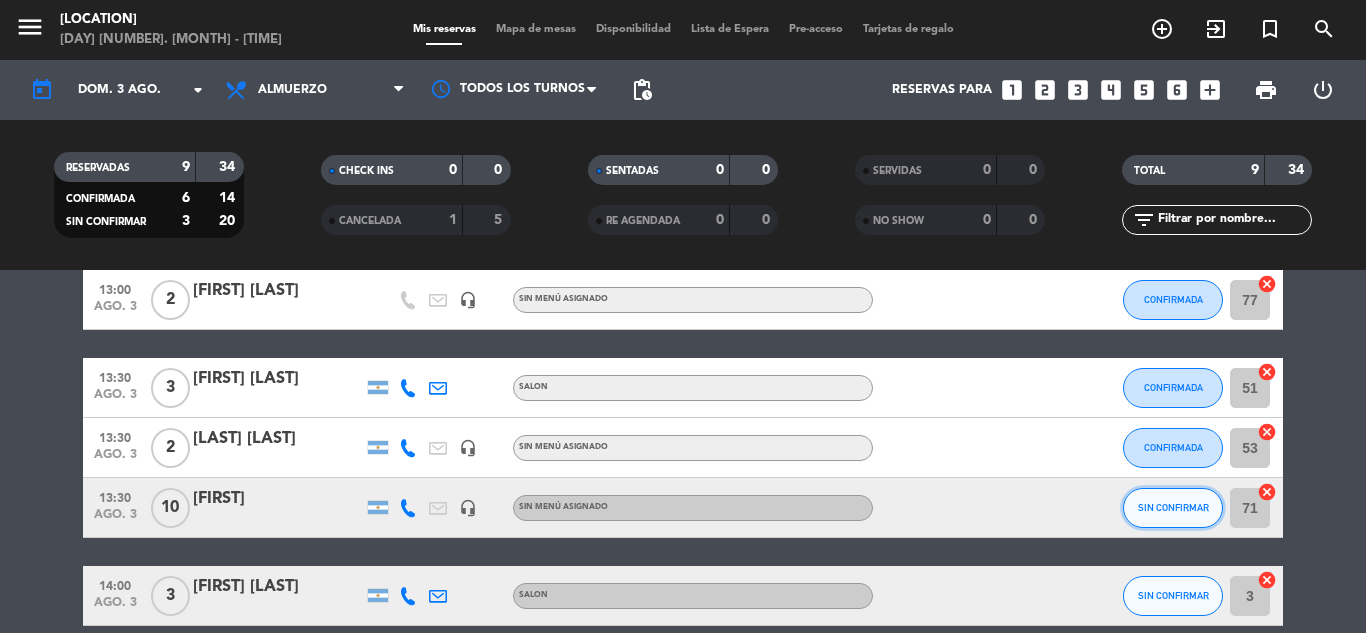 click on "SIN CONFIRMAR" 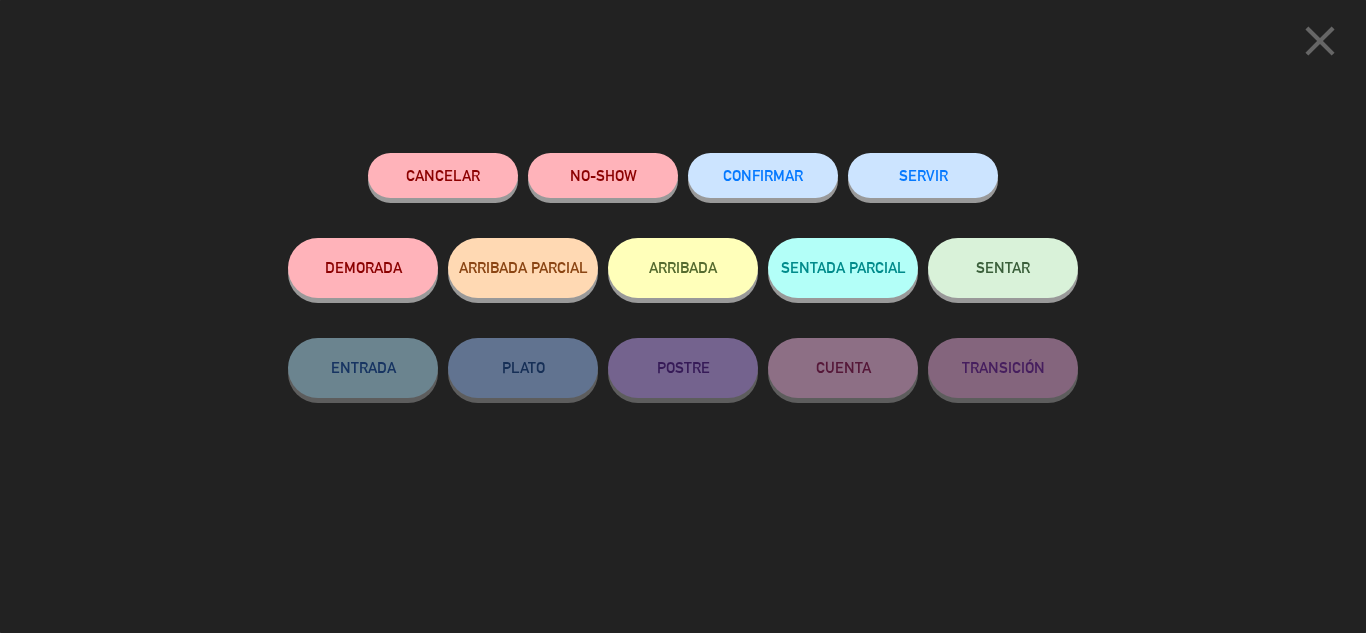 click on "CONFIRMAR" 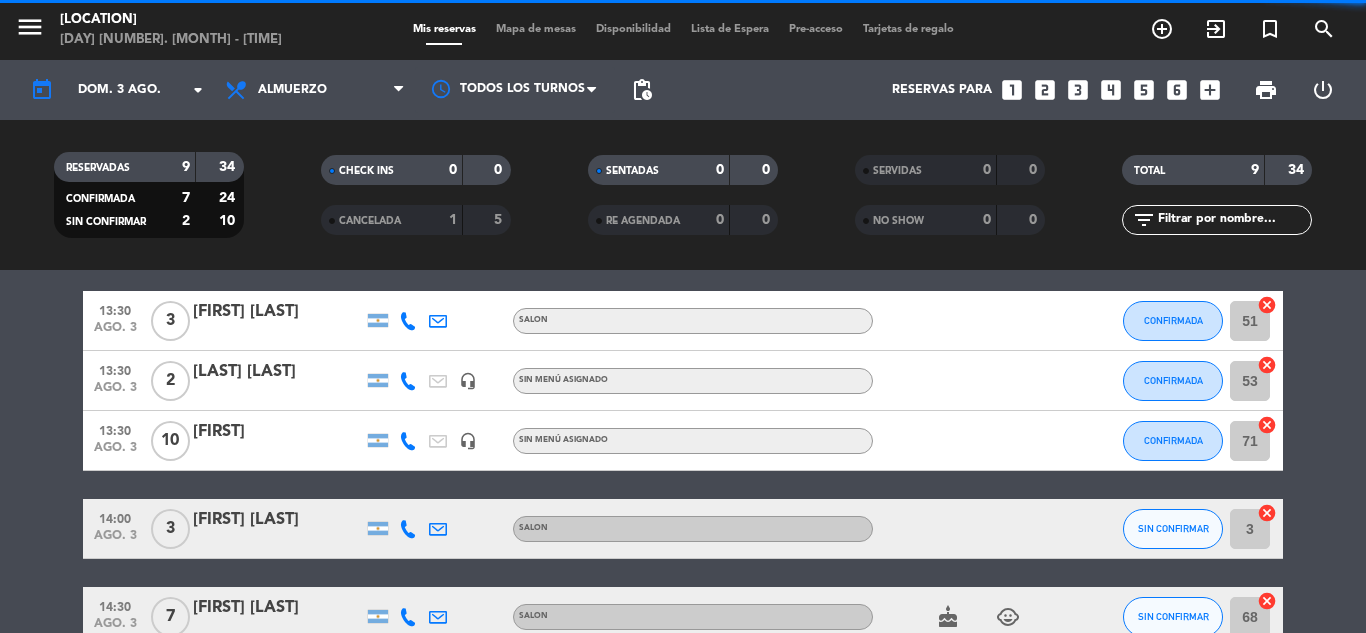 scroll, scrollTop: 481, scrollLeft: 0, axis: vertical 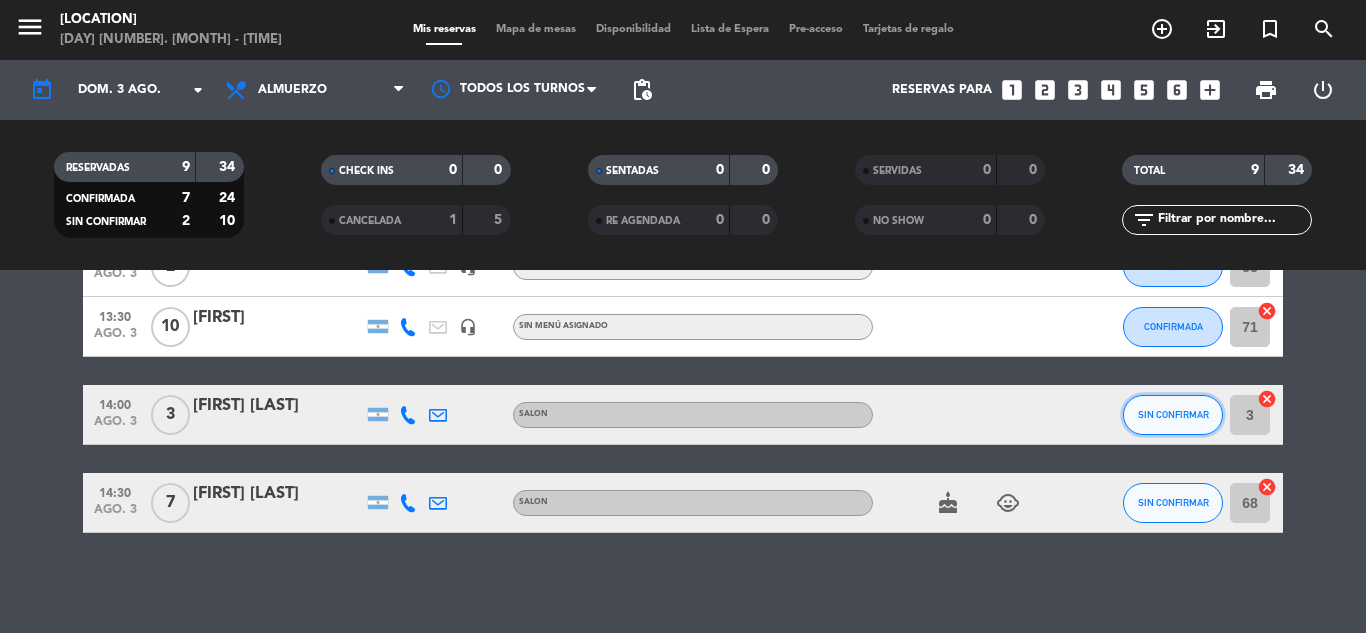 click on "SIN CONFIRMAR" 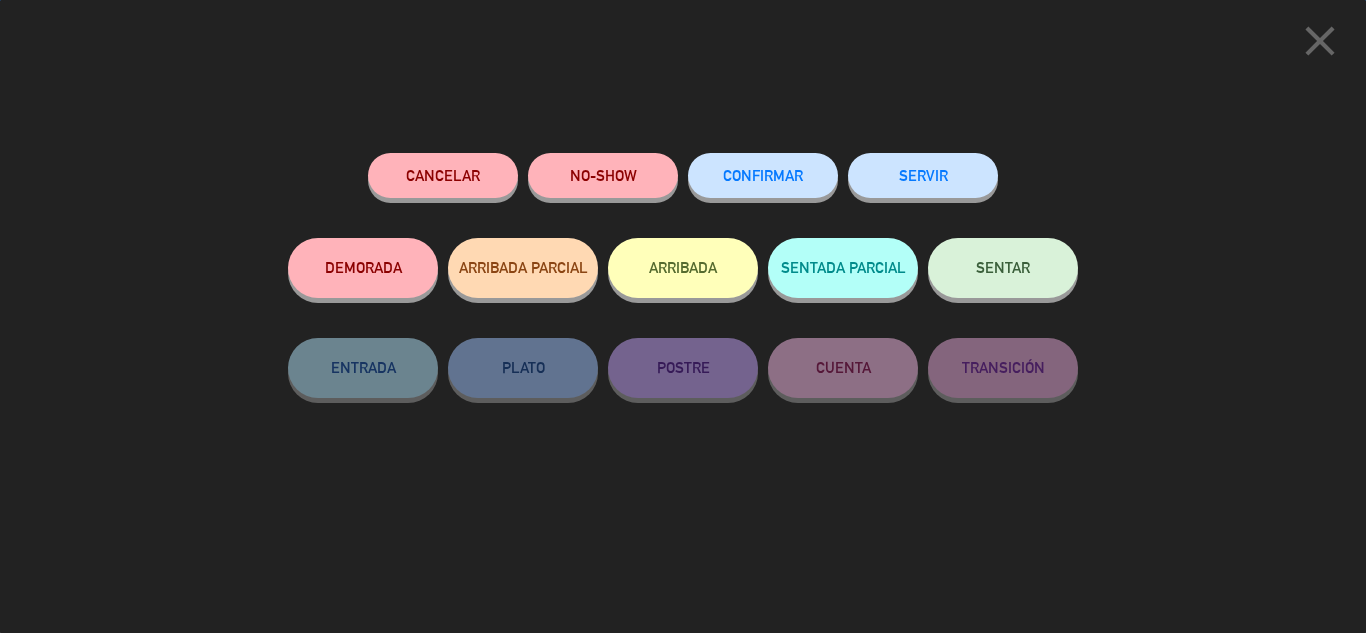 click on "CONFIRMAR" 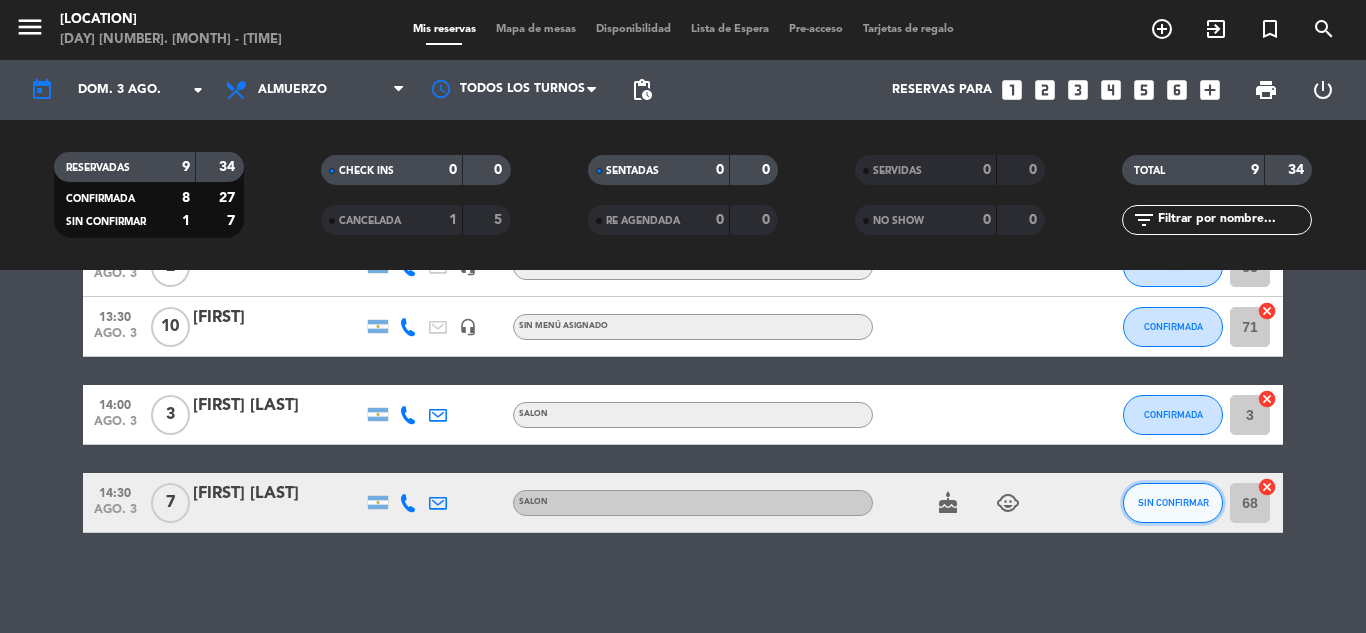 click on "SIN CONFIRMAR" 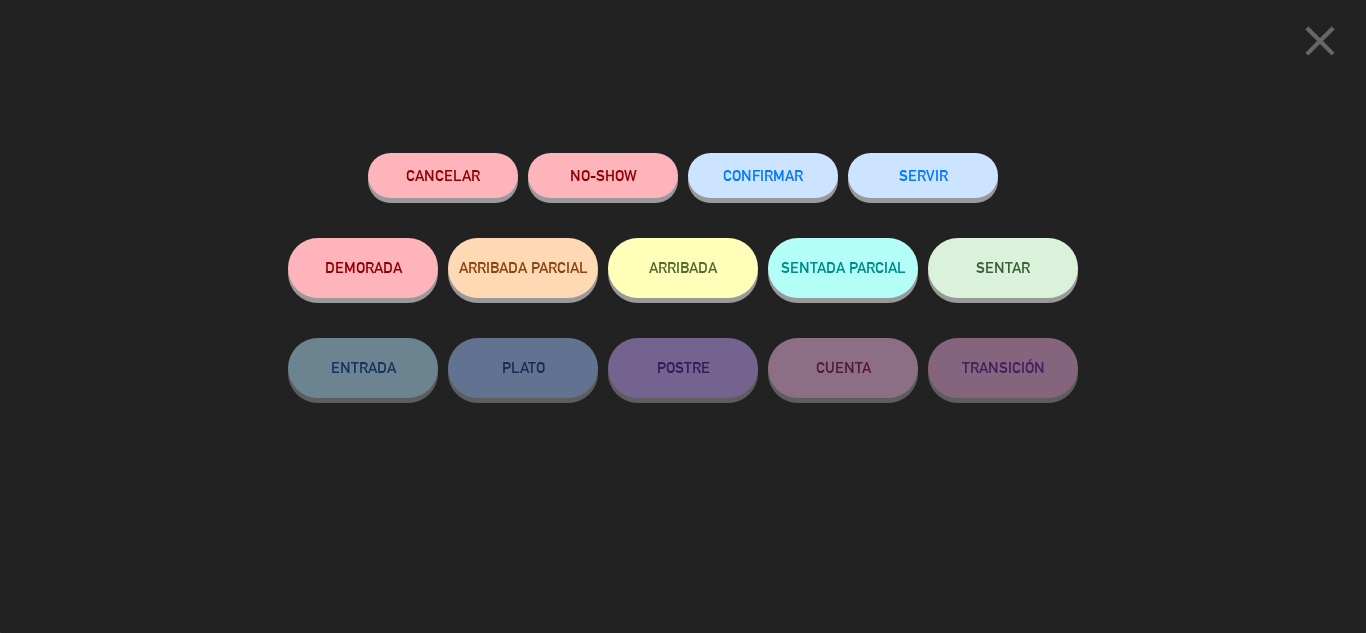 click on "CONFIRMAR" 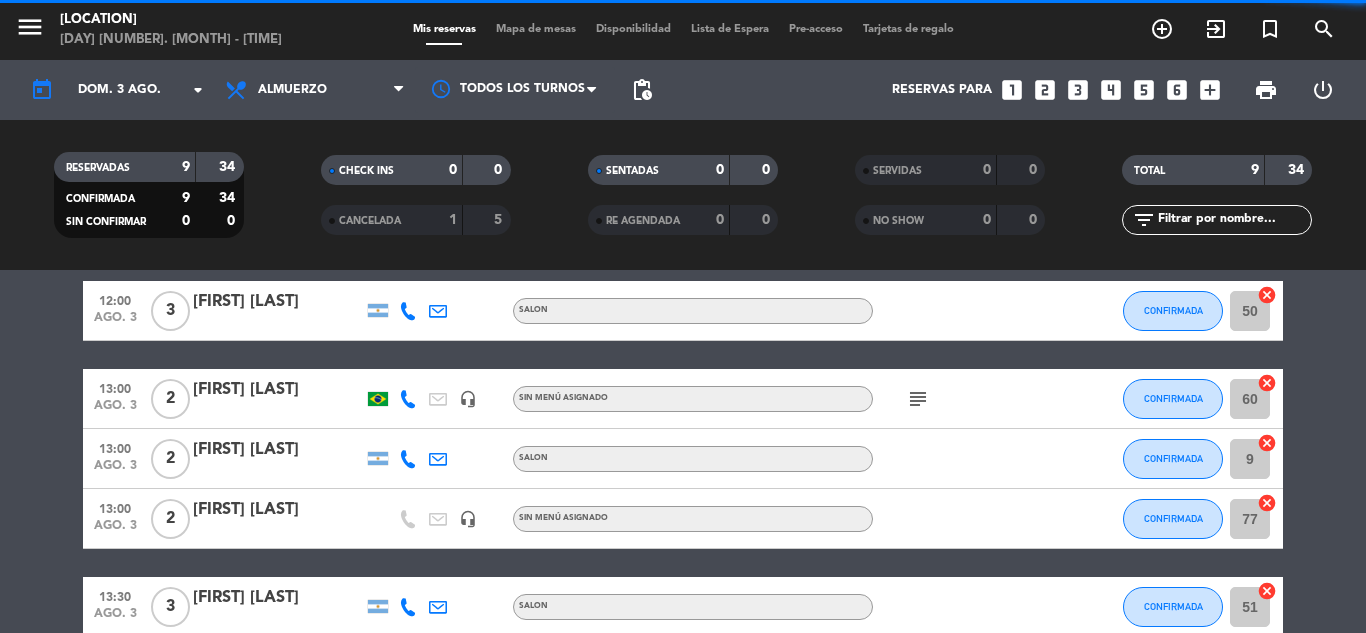 scroll, scrollTop: 0, scrollLeft: 0, axis: both 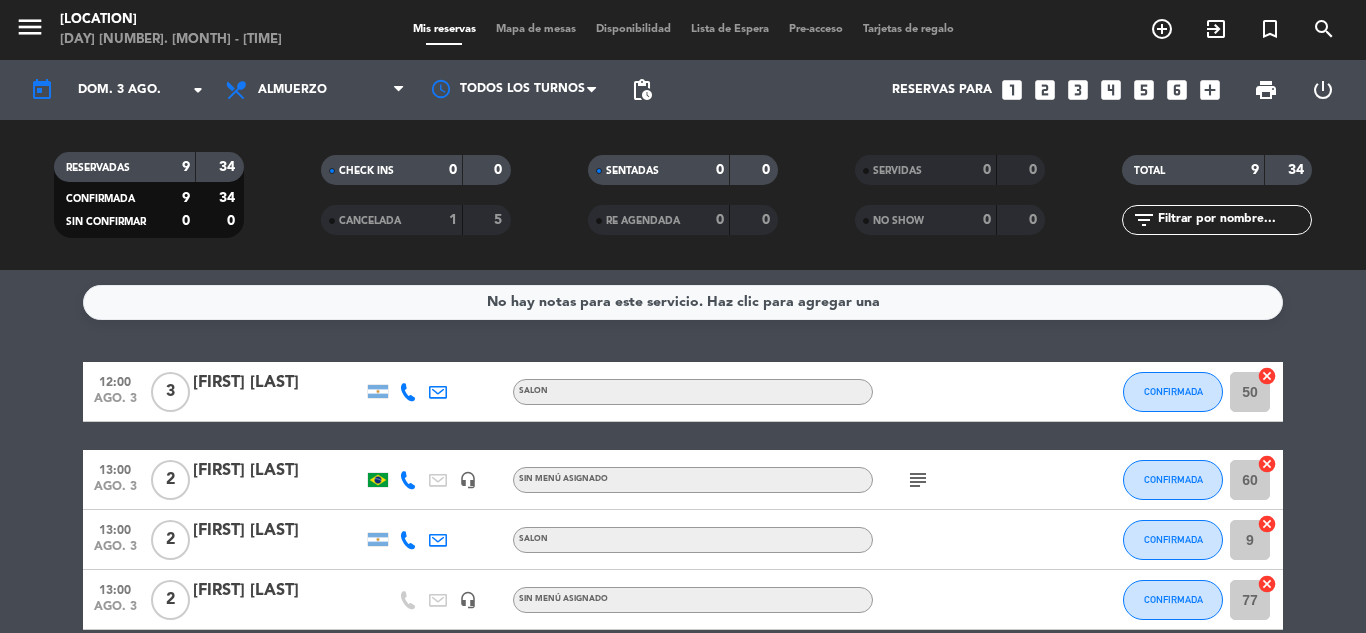 click on "subject" 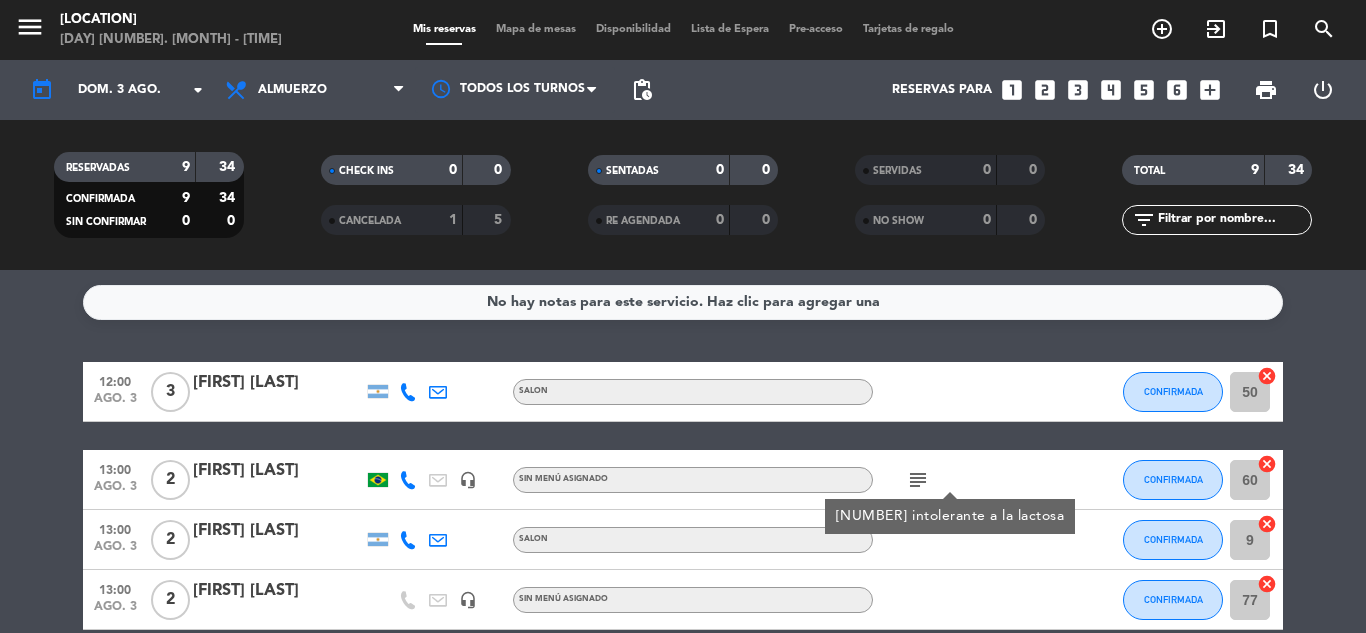 click on "subject" 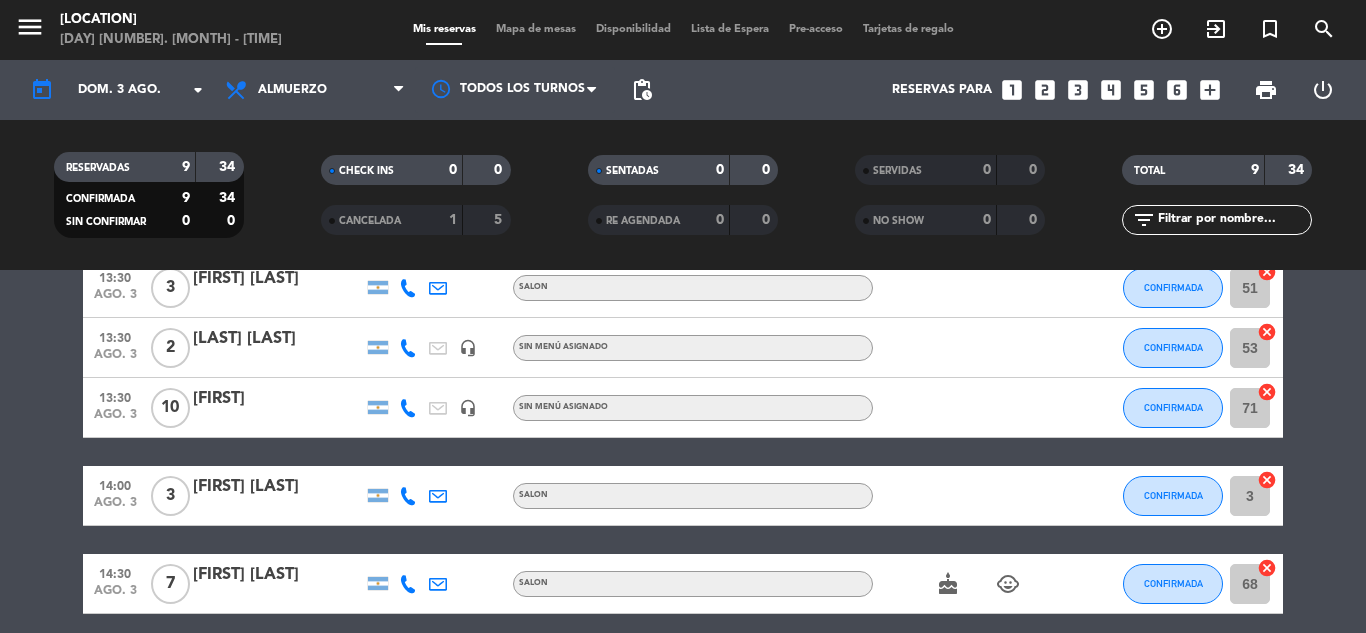 scroll, scrollTop: 481, scrollLeft: 0, axis: vertical 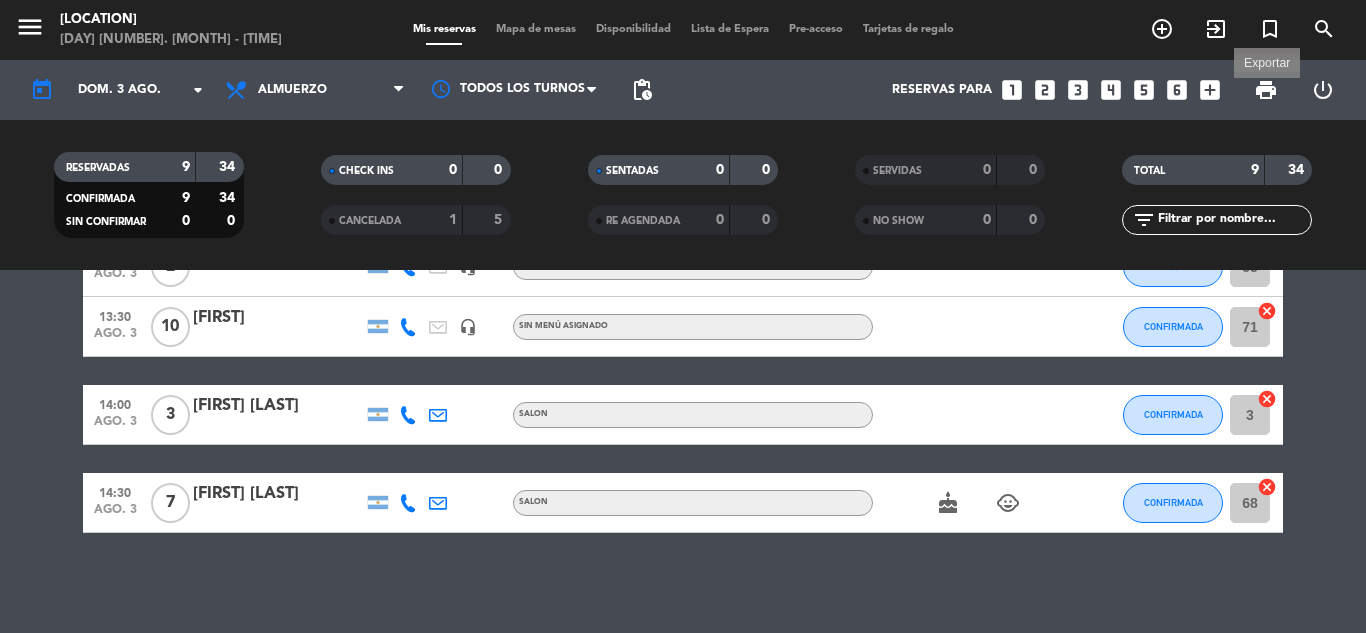 click on "print" at bounding box center [1266, 90] 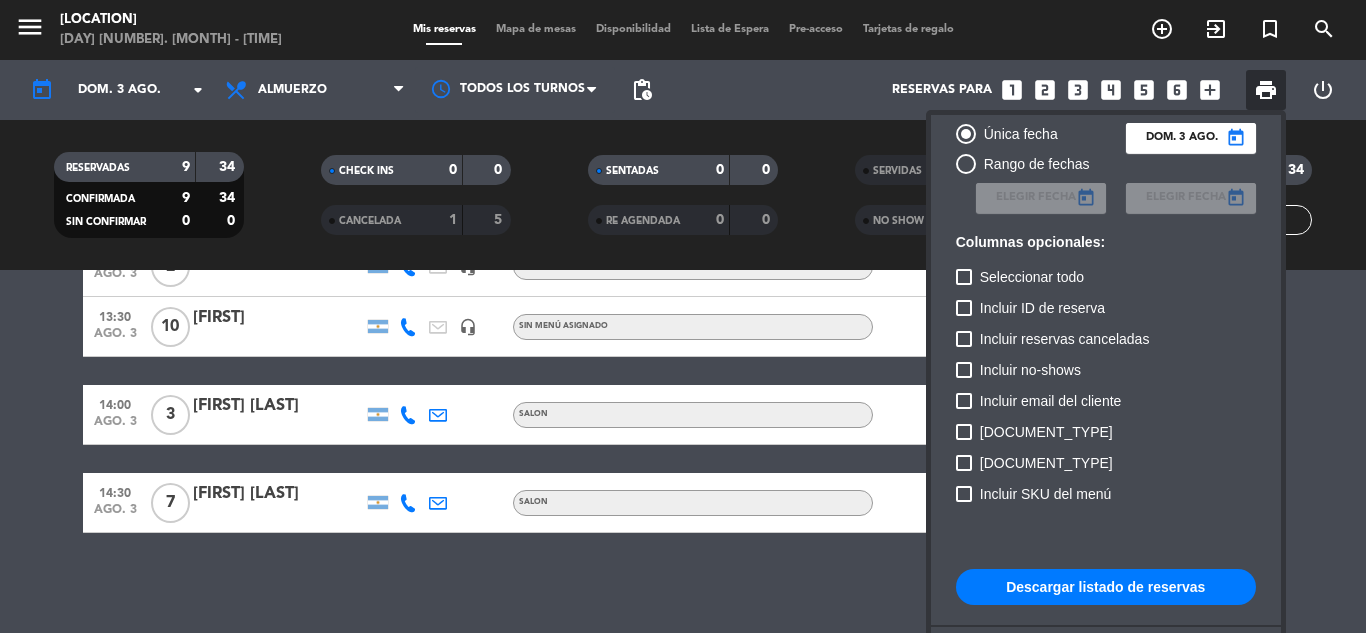 scroll, scrollTop: 122, scrollLeft: 0, axis: vertical 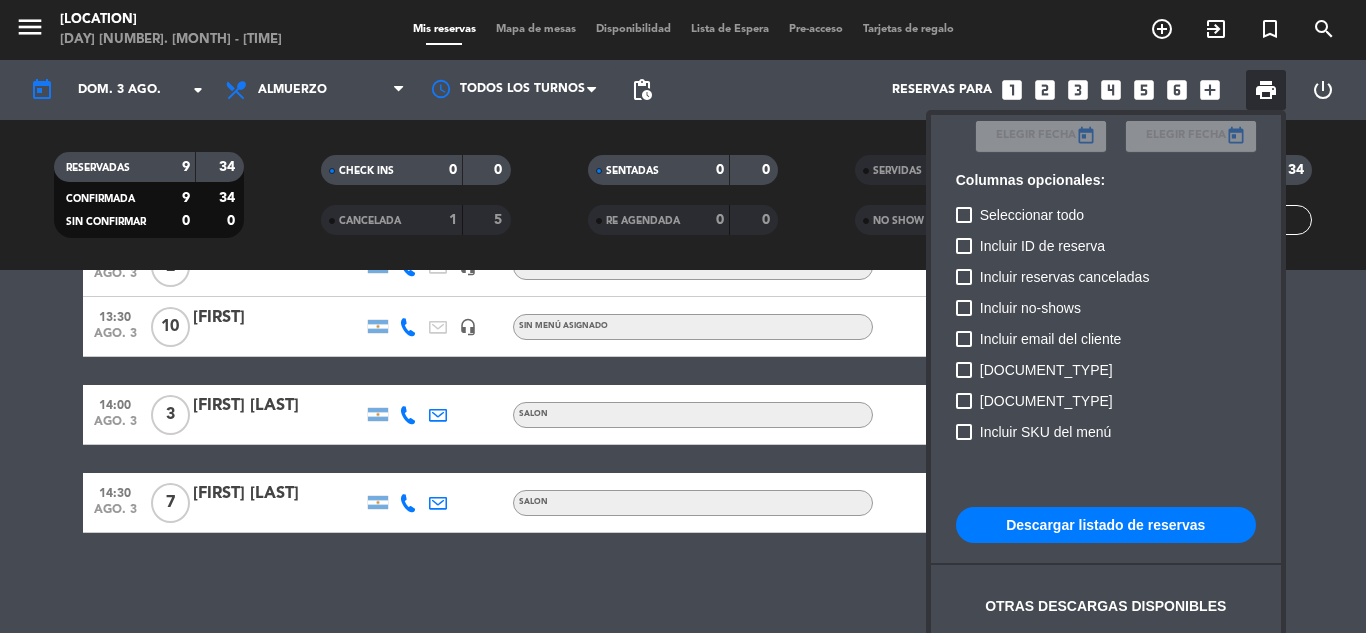 click on "Descargar listado de reservas" at bounding box center (1106, 525) 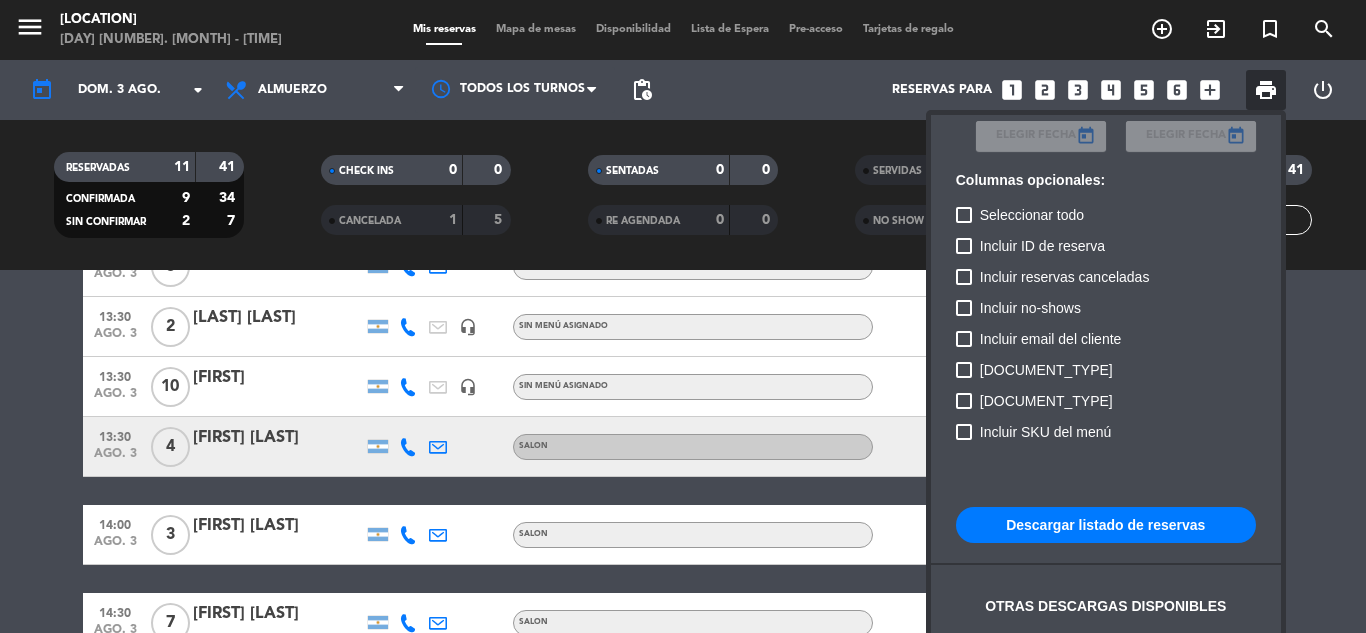click at bounding box center (683, 316) 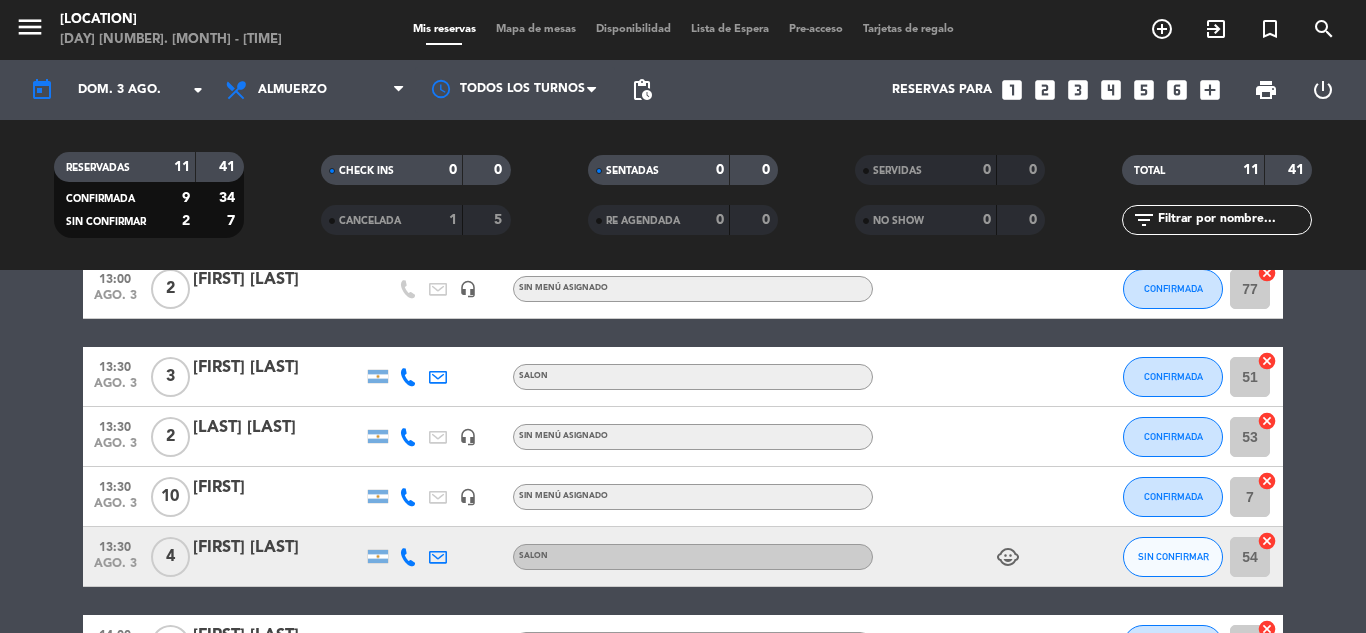scroll, scrollTop: 400, scrollLeft: 0, axis: vertical 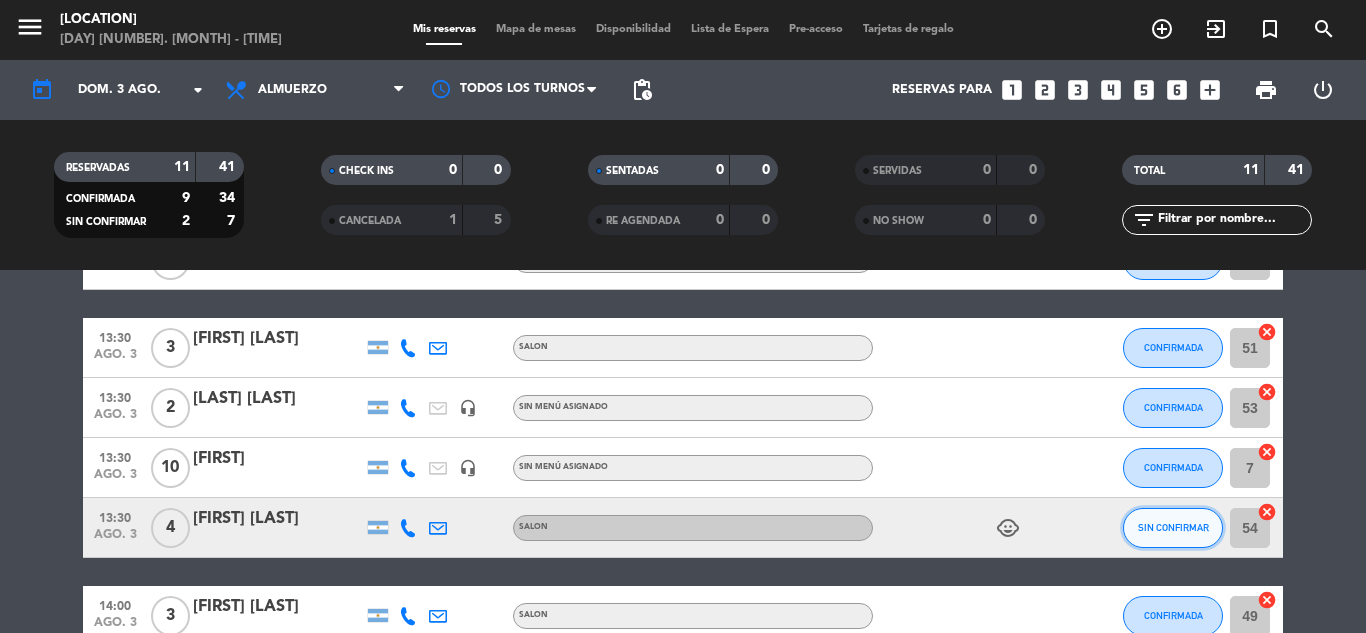 click on "SIN CONFIRMAR" 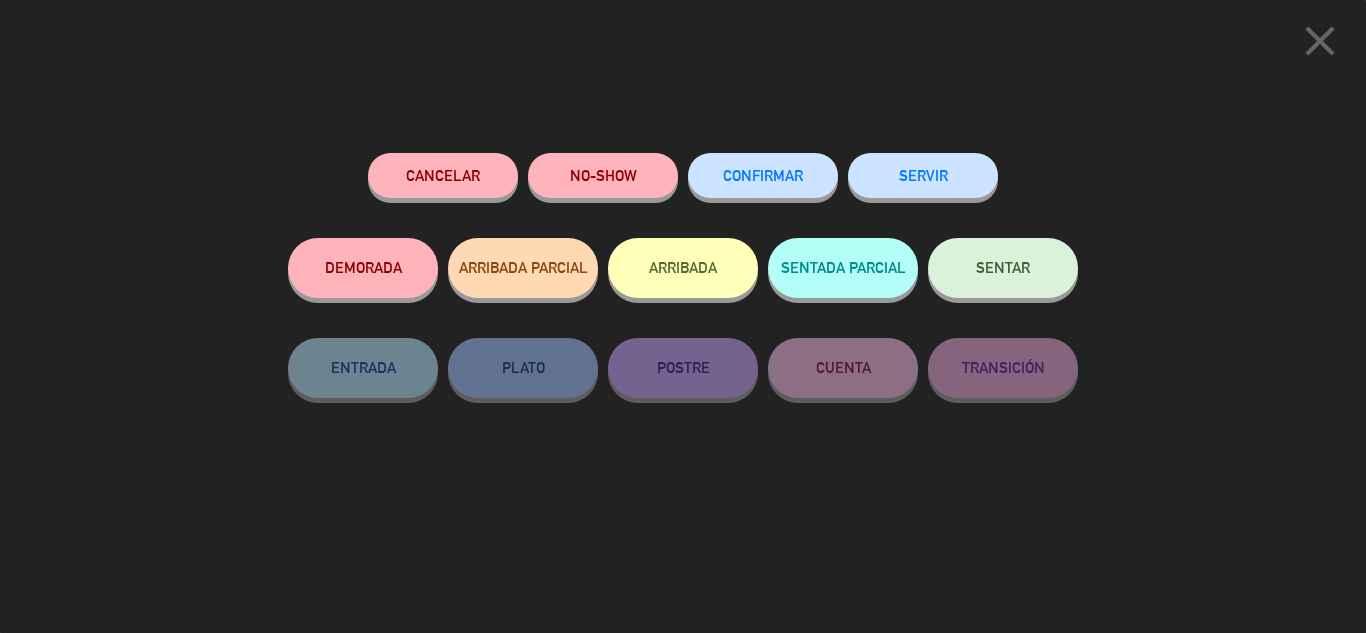 click on "CONFIRMAR" 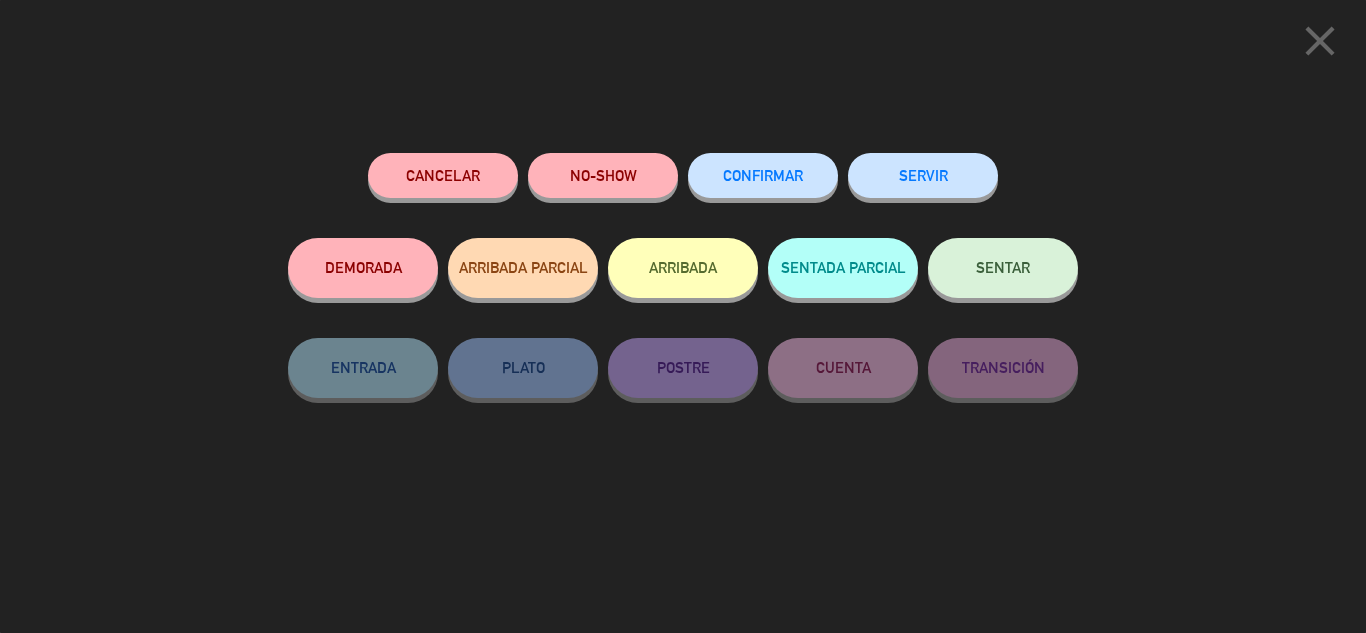 click on "CONFIRMAR" 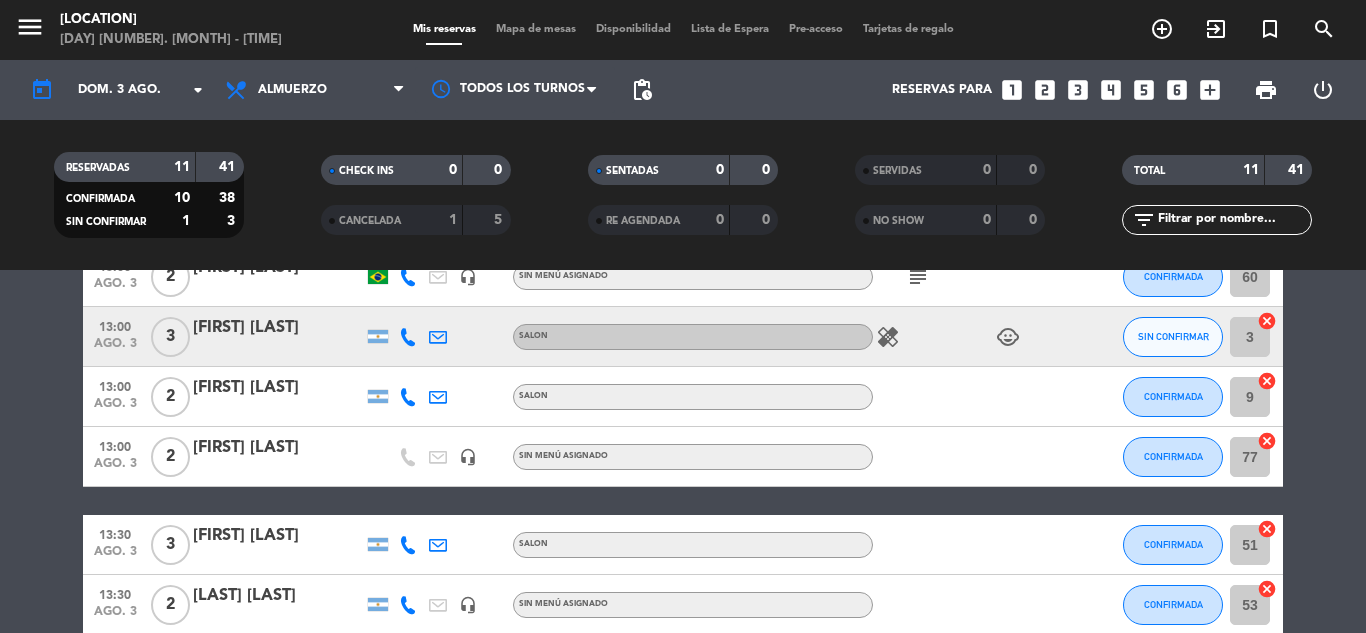 scroll, scrollTop: 201, scrollLeft: 0, axis: vertical 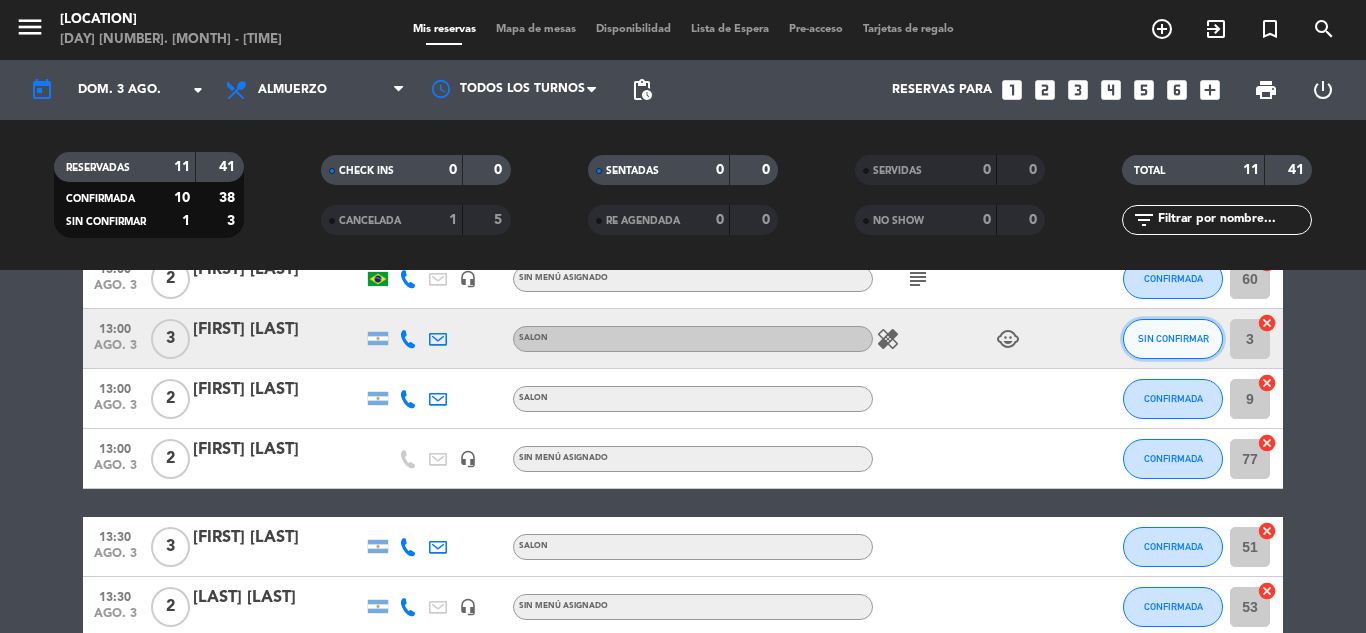 click on "SIN CONFIRMAR" 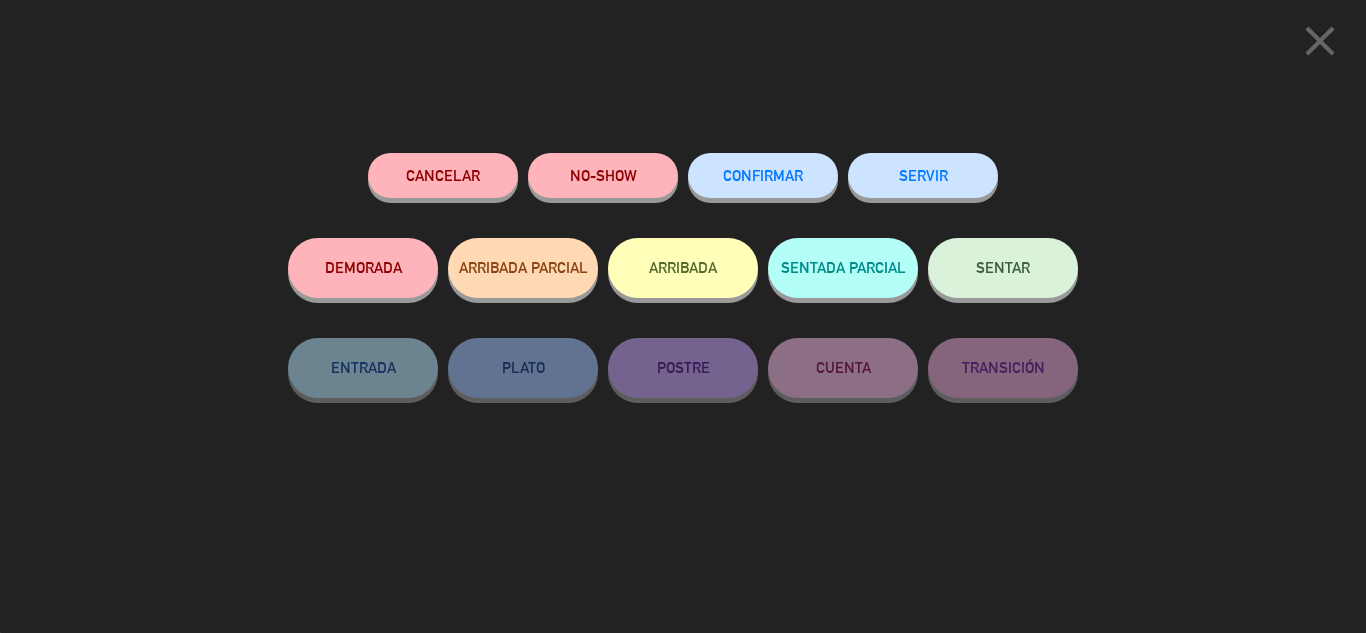 click on "CONFIRMAR" 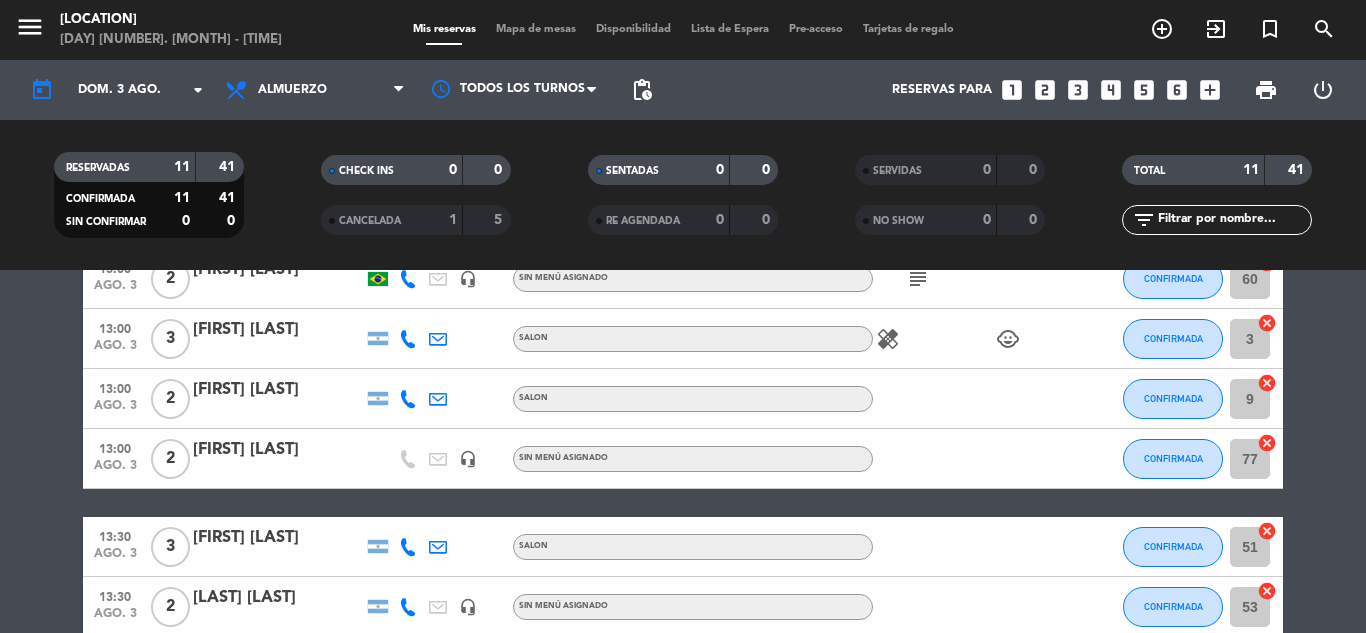 click on "healing   child_care" 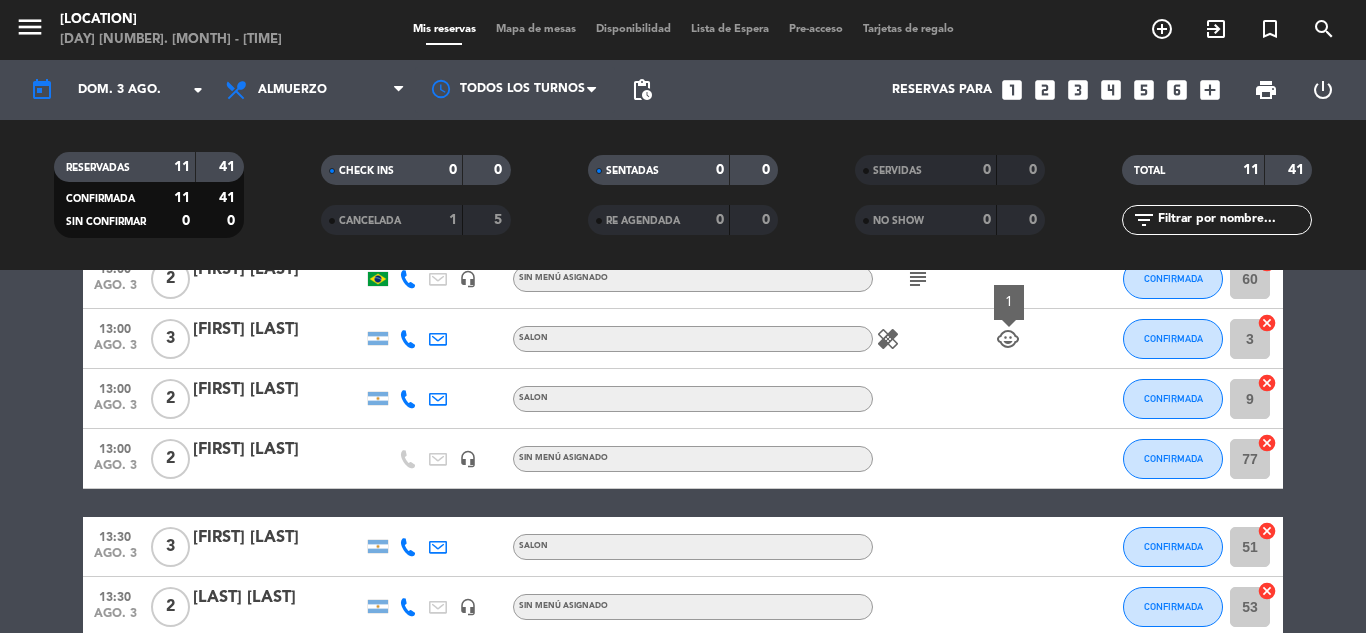 click on "child_care" 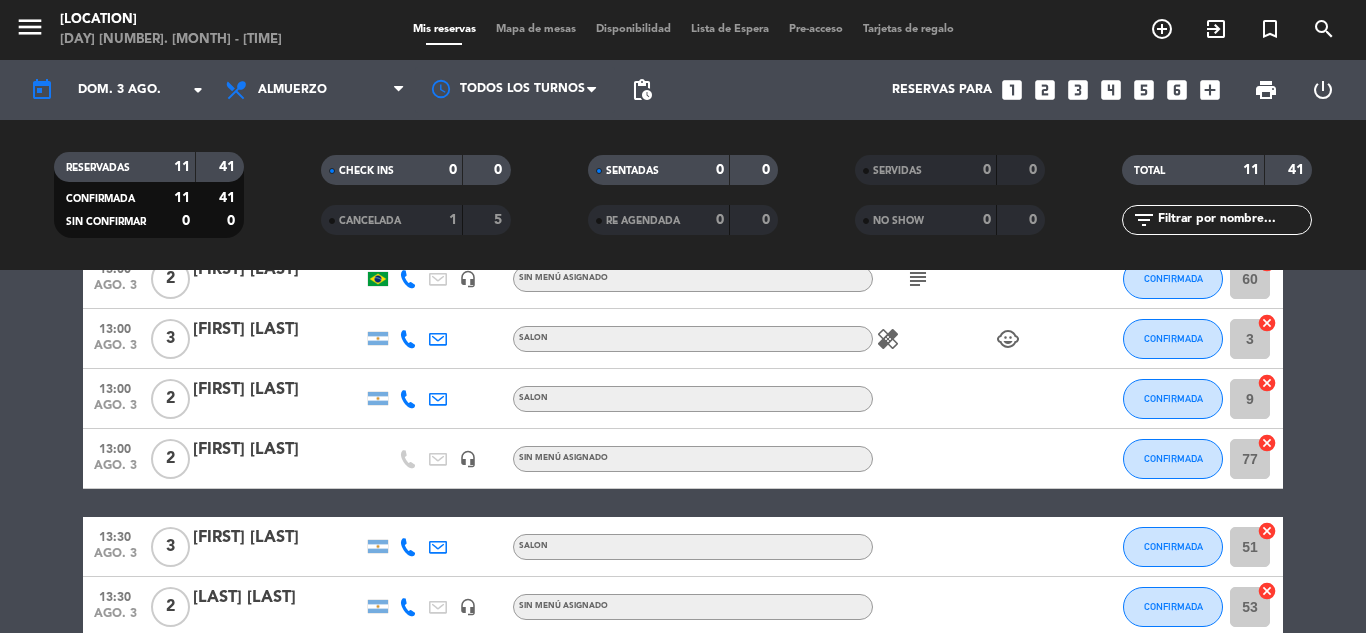 click on "healing" 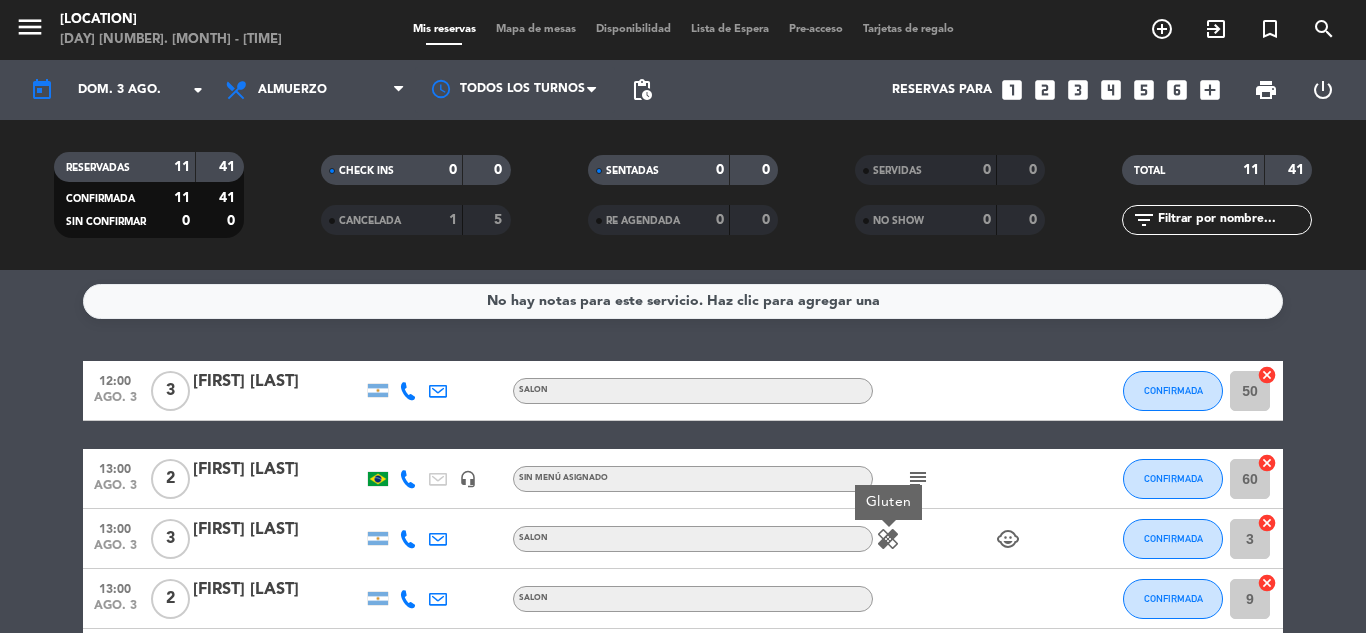 scroll, scrollTop: 0, scrollLeft: 0, axis: both 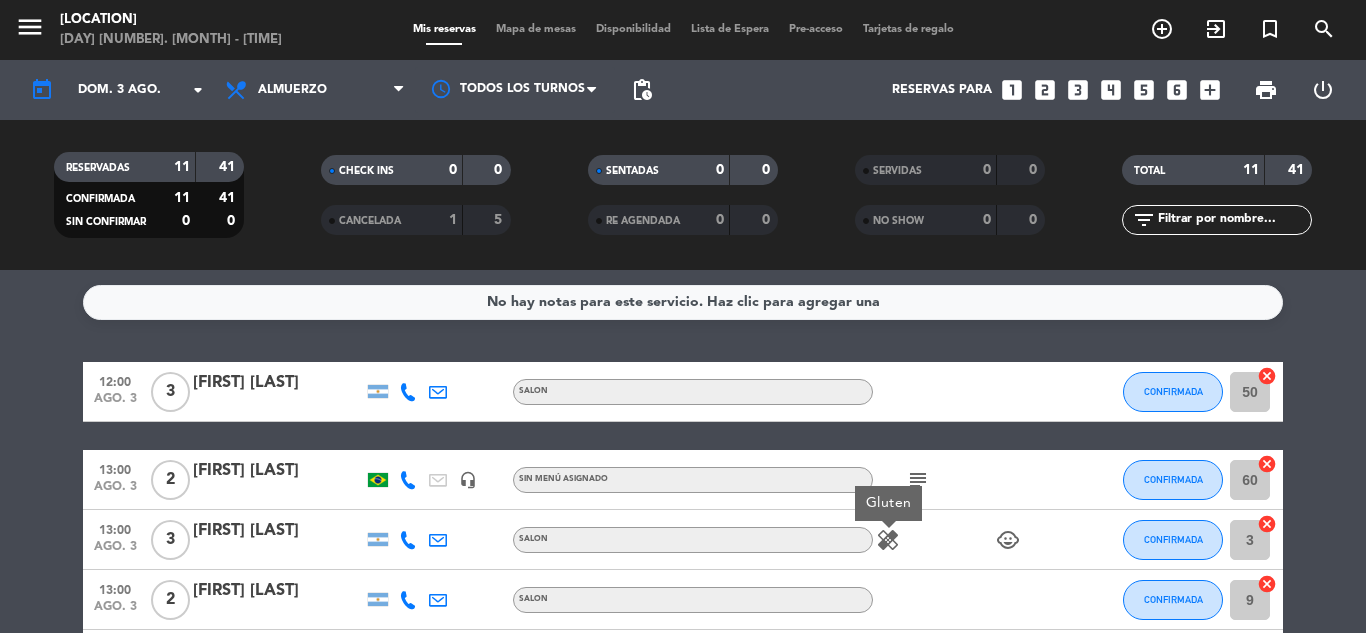 click on "No hay notas para este servicio. Haz clic para agregar una [TIME] [MONTH] [NUMBER] [NUMBER] [FIRST] [LAST] SALON CONFIRMADA [NUMBER] cancel [TIME] [MONTH] [NUMBER] [NUMBER] [FIRST] [LAST] headset_mic Sin menú asignado subject CONFIRMADA [NUMBER] cancel [TIME] [MONTH] [NUMBER] [NUMBER] [FIRST] [LAST] SALON healing Gluten child_care CONFIRMADA [NUMBER] cancel [TIME] [MONTH] [NUMBER] [NUMBER] [FIRST] [LAST] SALON CONFIRMADA [NUMBER] cancel [TIME] [MONTH] [NUMBER] [NUMBER] [FIRST] [LAST] headset_mic Sin menú asignado CONFIRMADA [NUMBER] cancel [TIME] [MONTH] [NUMBER] [NUMBER] [FIRST] [LAST] headset_mic Sin menú asignado CONFIRMADA [NUMBER] cancel [TIME] [MONTH] [NUMBER] [NUMBER] [FIRST] [LAST] headset_mic Sin menú asignado CONFIRMADA [NUMBER] cancel [TIME] [MONTH] [NUMBER] [NUMBER] [FIRST] [LAST] SALON child_care CONFIRMADA [NUMBER] cancel [TIME] [MONTH] [NUMBER] [NUMBER] [FIRST] [LAST] SALON CONFIRMADA [NUMBER] cancel [TIME] [MONTH] [NUMBER] [NUMBER] [FIRST] [LAST] SALON cake child_care CONFIRMADA [NUMBER] cancel" 